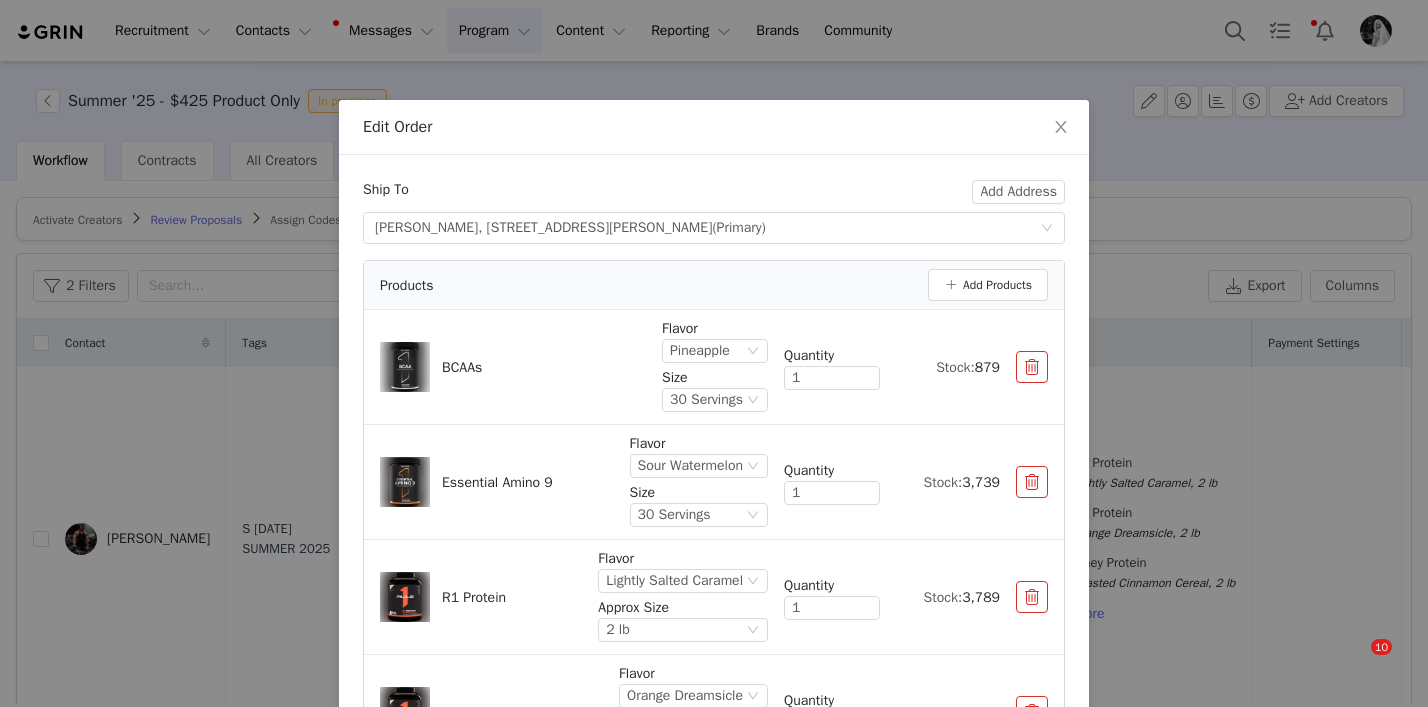 scroll, scrollTop: 0, scrollLeft: 0, axis: both 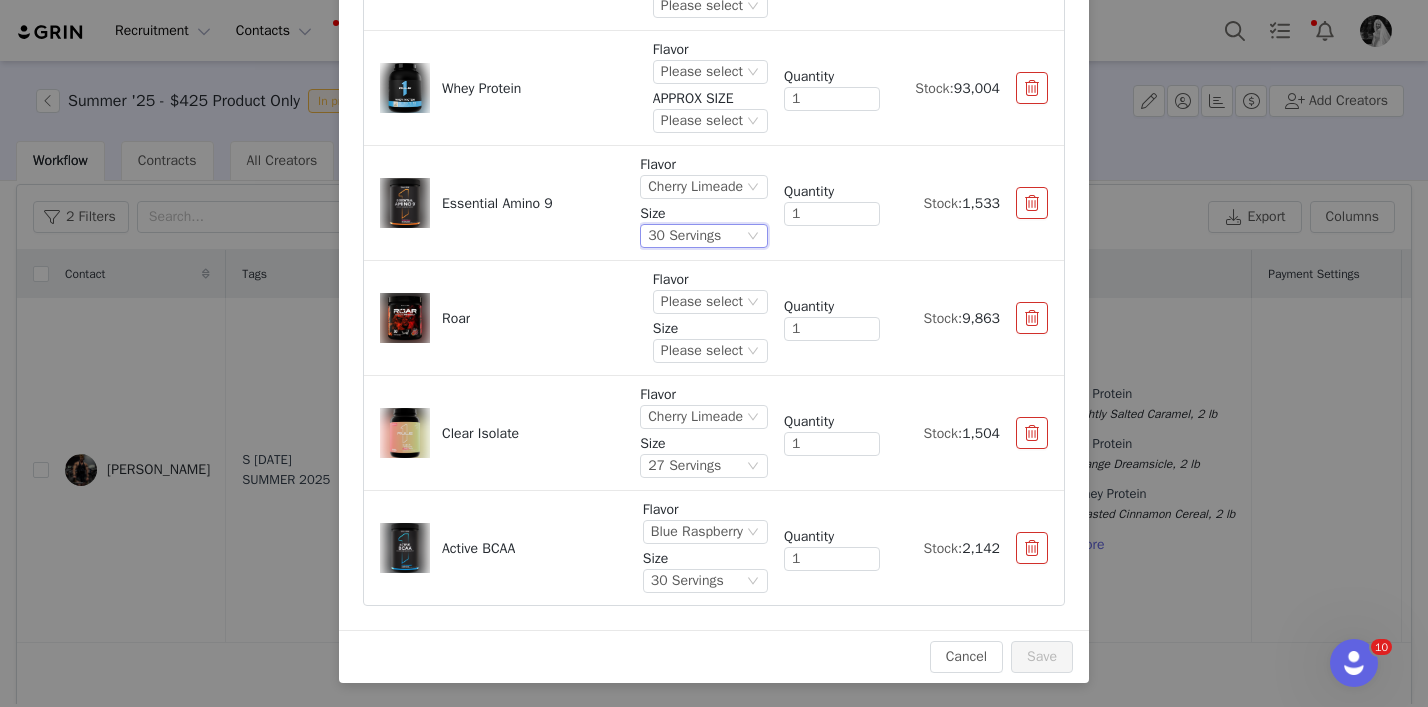 click on "Flavor" at bounding box center (710, 279) 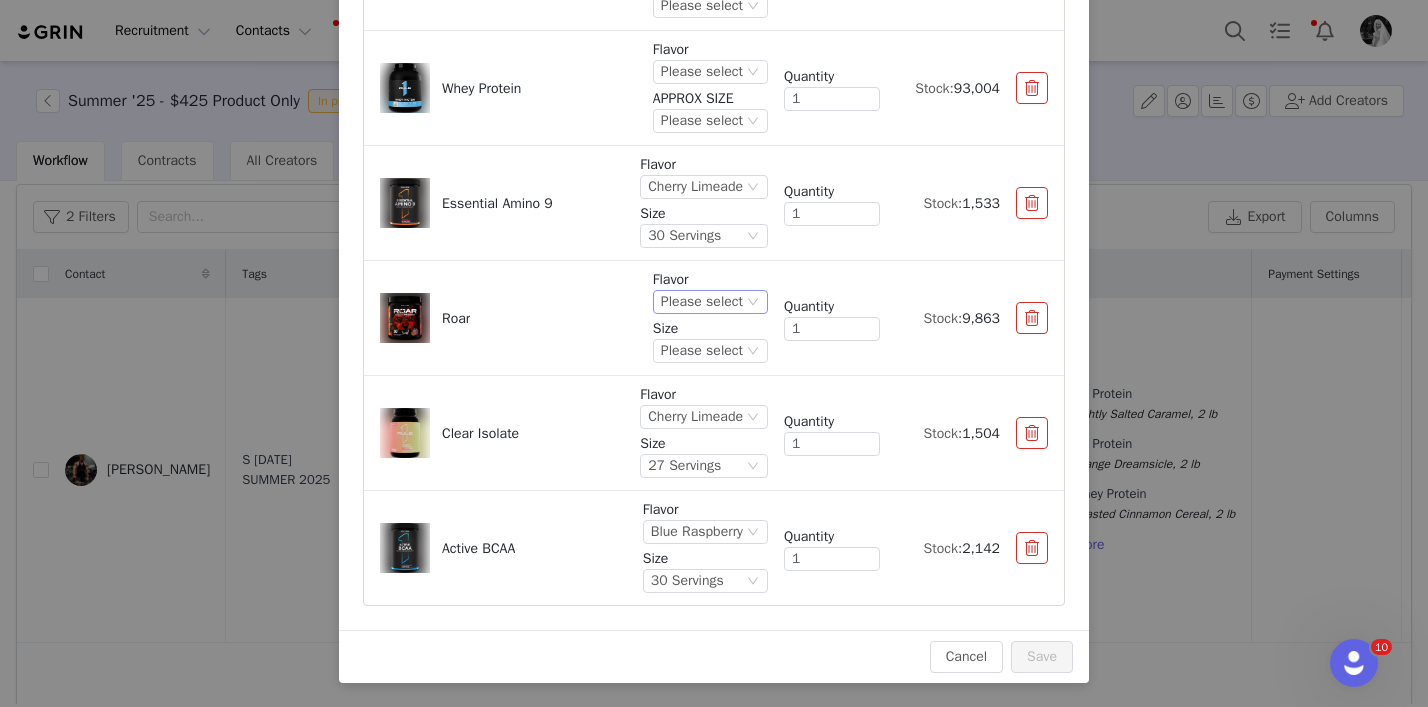 click on "Please select" at bounding box center (702, 302) 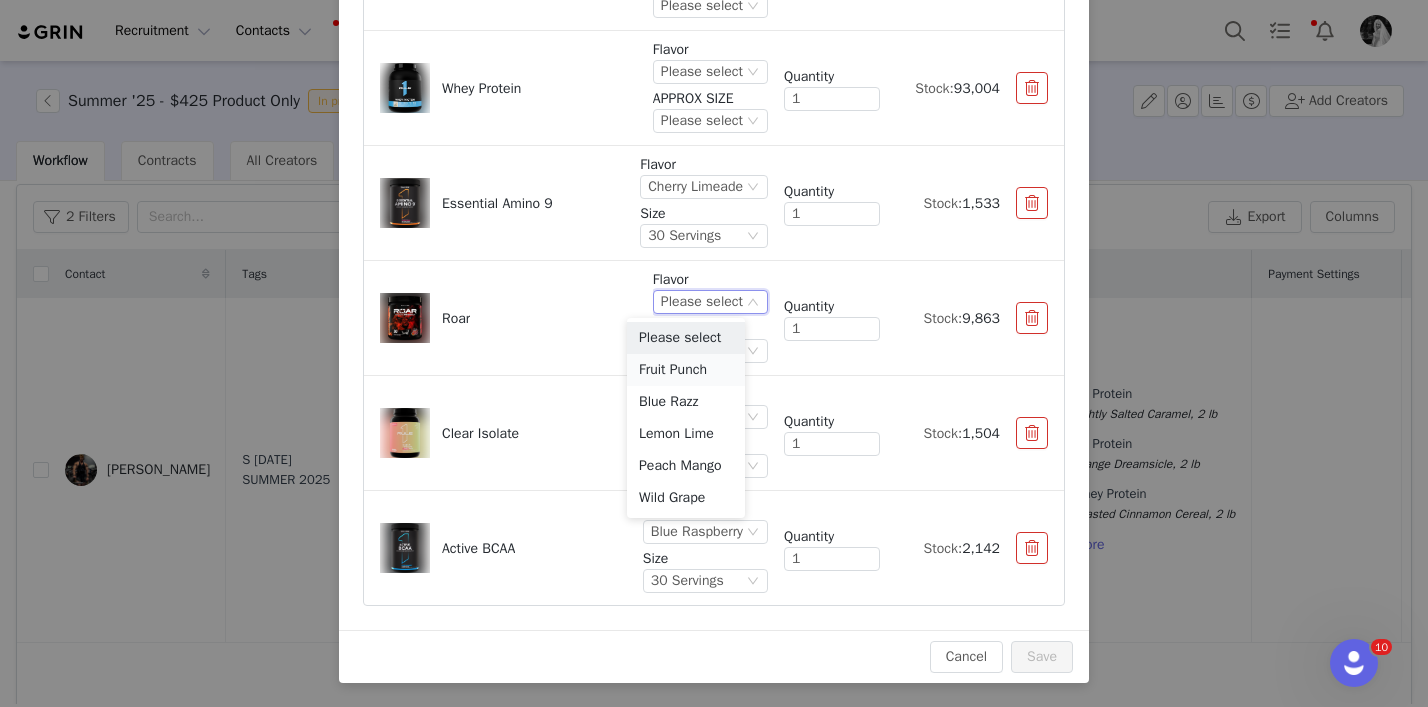 click on "Fruit Punch" at bounding box center (686, 370) 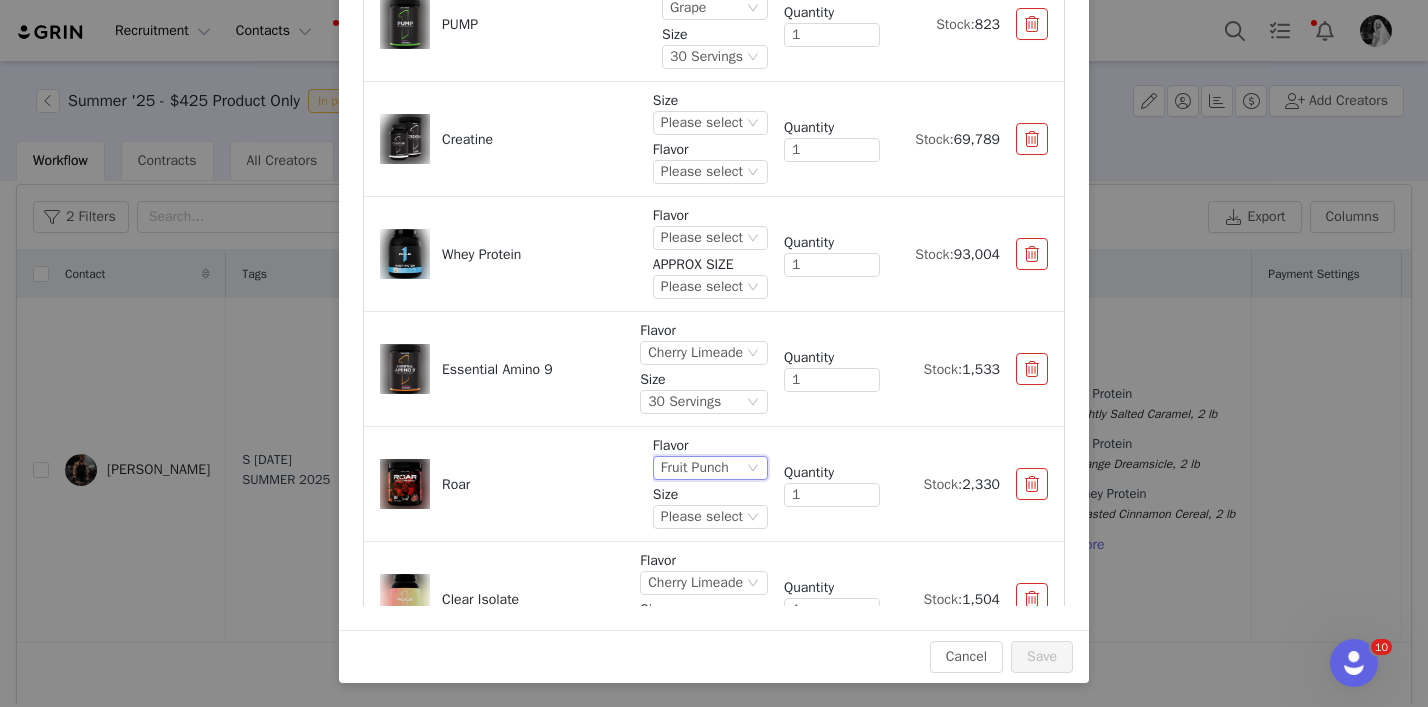 scroll, scrollTop: 1123, scrollLeft: 0, axis: vertical 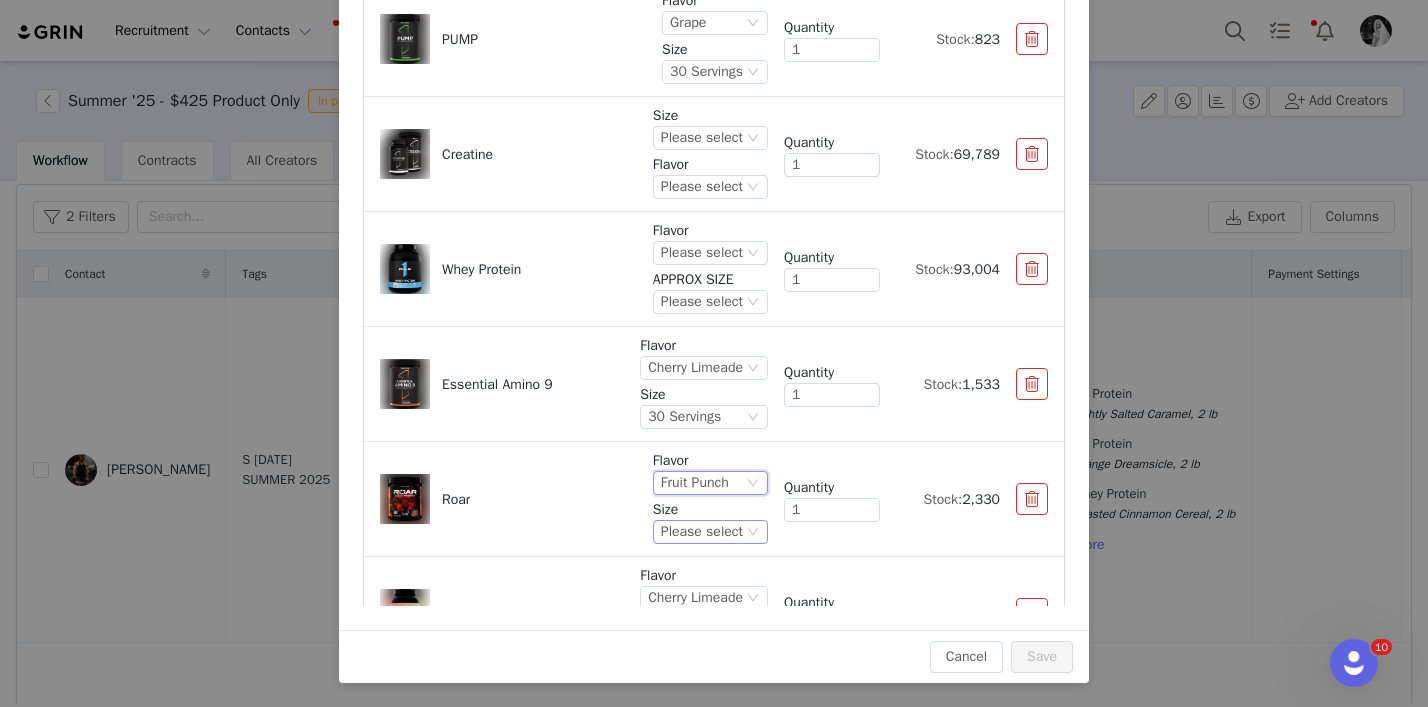click on "Please select" at bounding box center (702, 532) 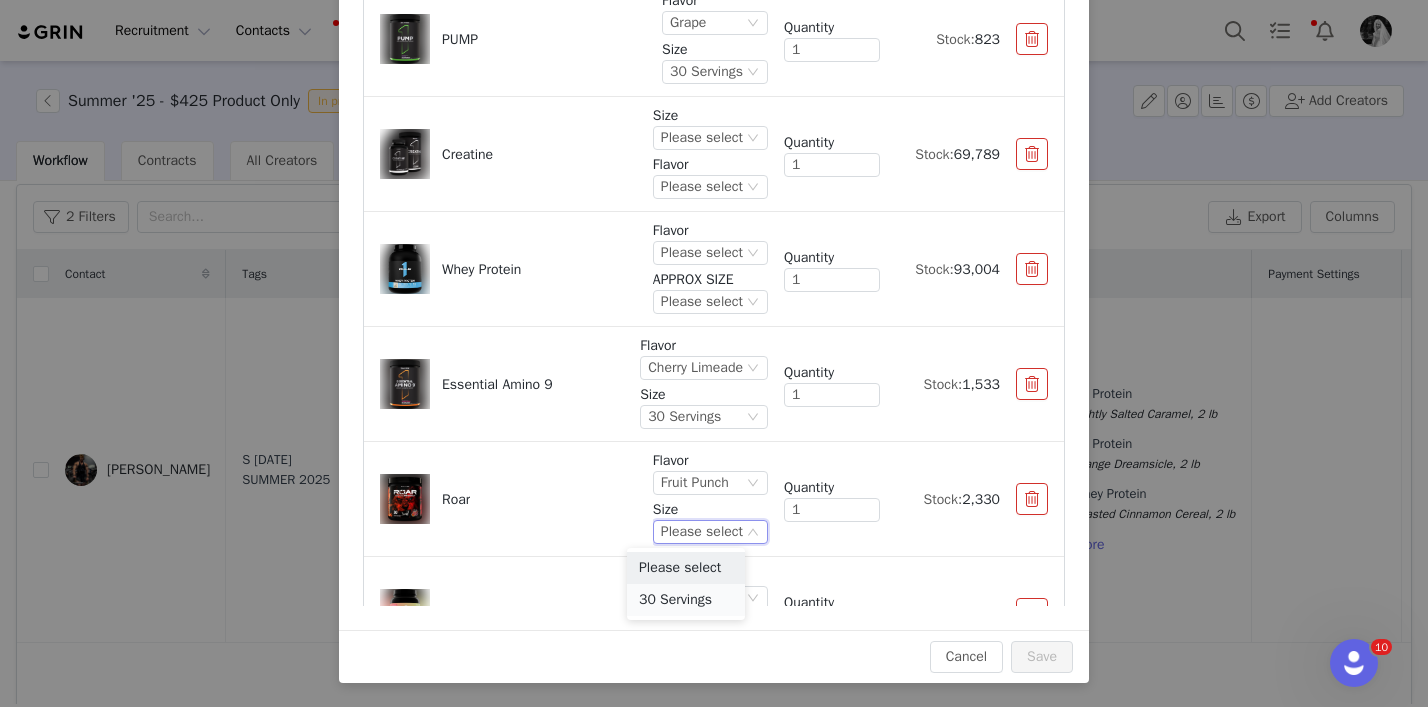 click on "30 Servings" at bounding box center (686, 600) 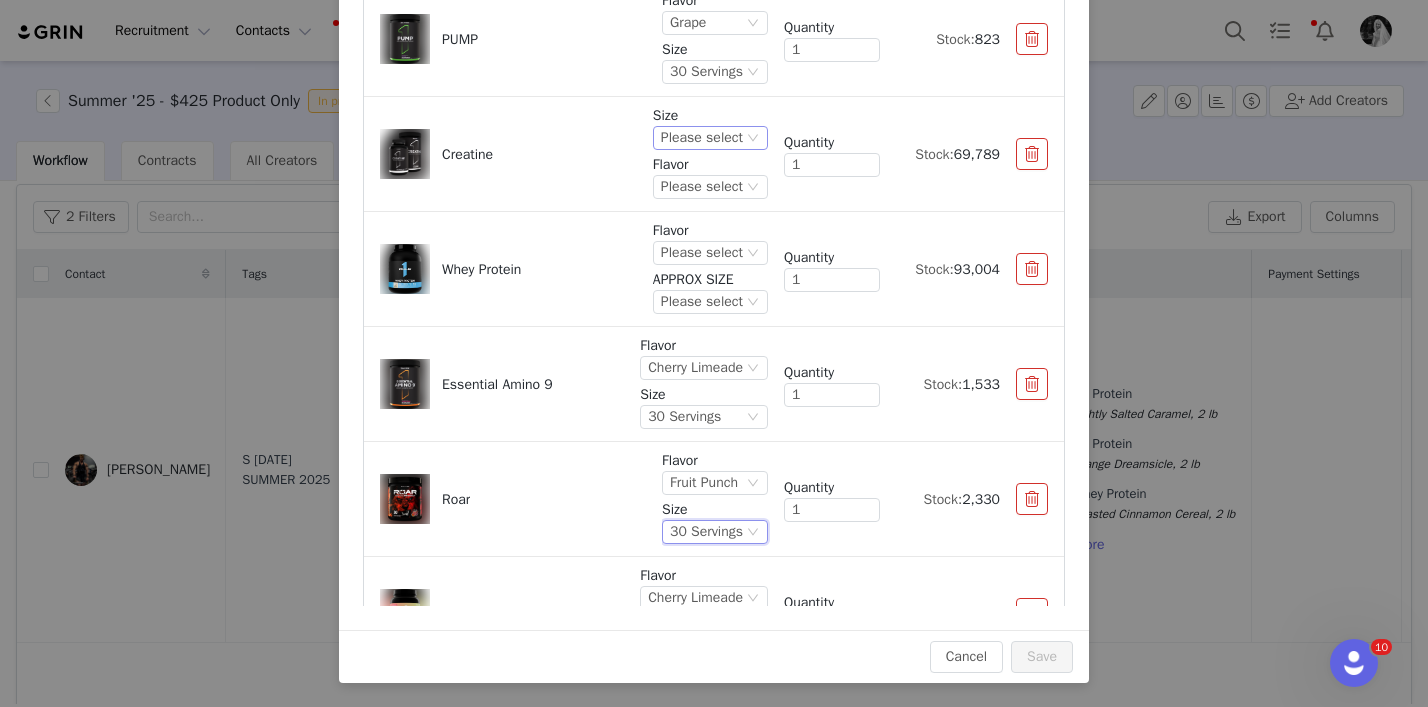 click on "Please select" at bounding box center [702, 138] 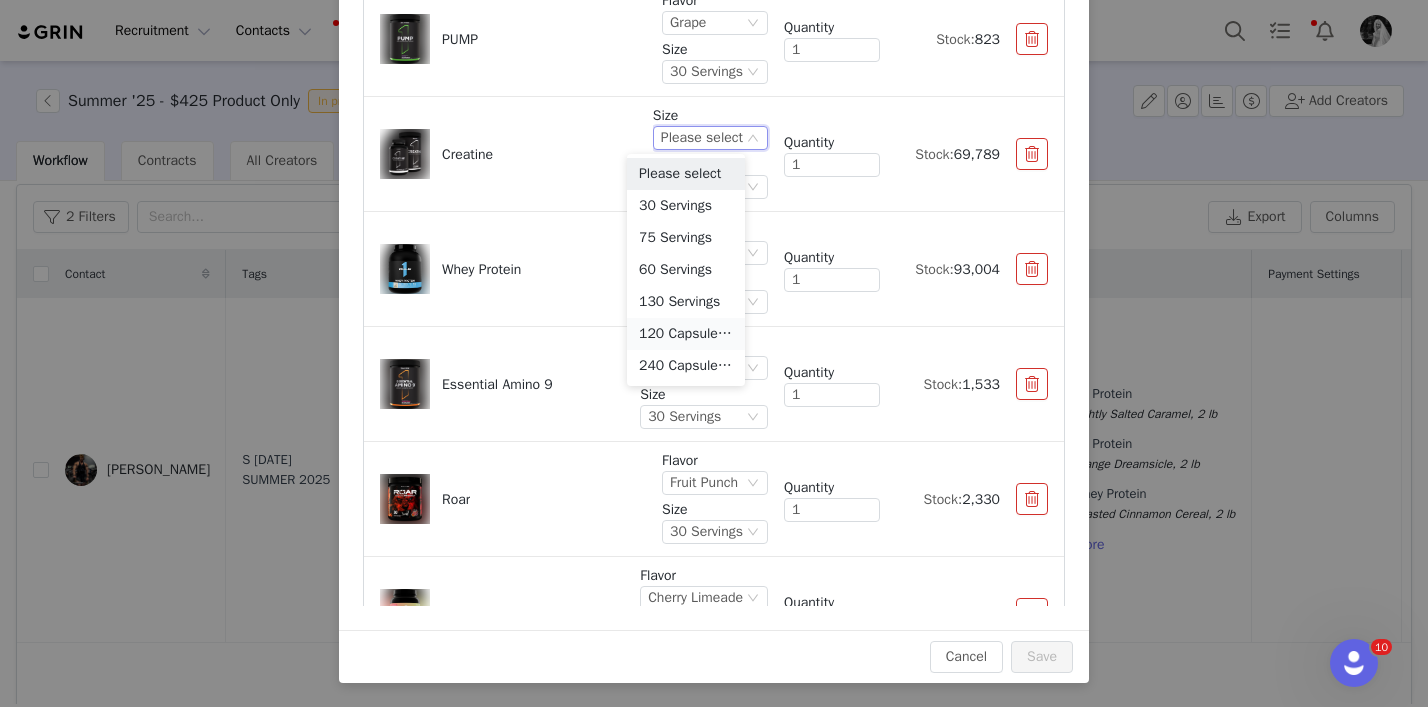 click on "120 Capsules (30 Serv)" at bounding box center [686, 334] 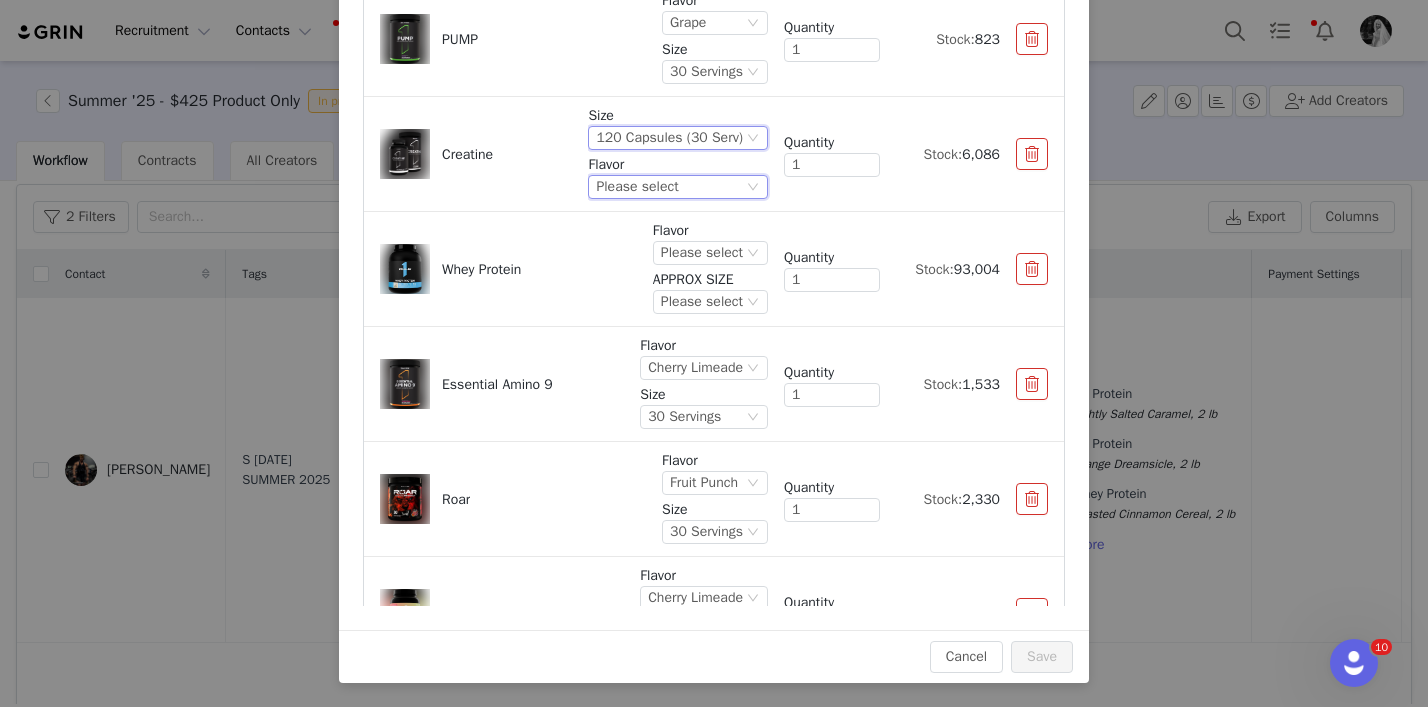 click on "Please select" at bounding box center [669, 187] 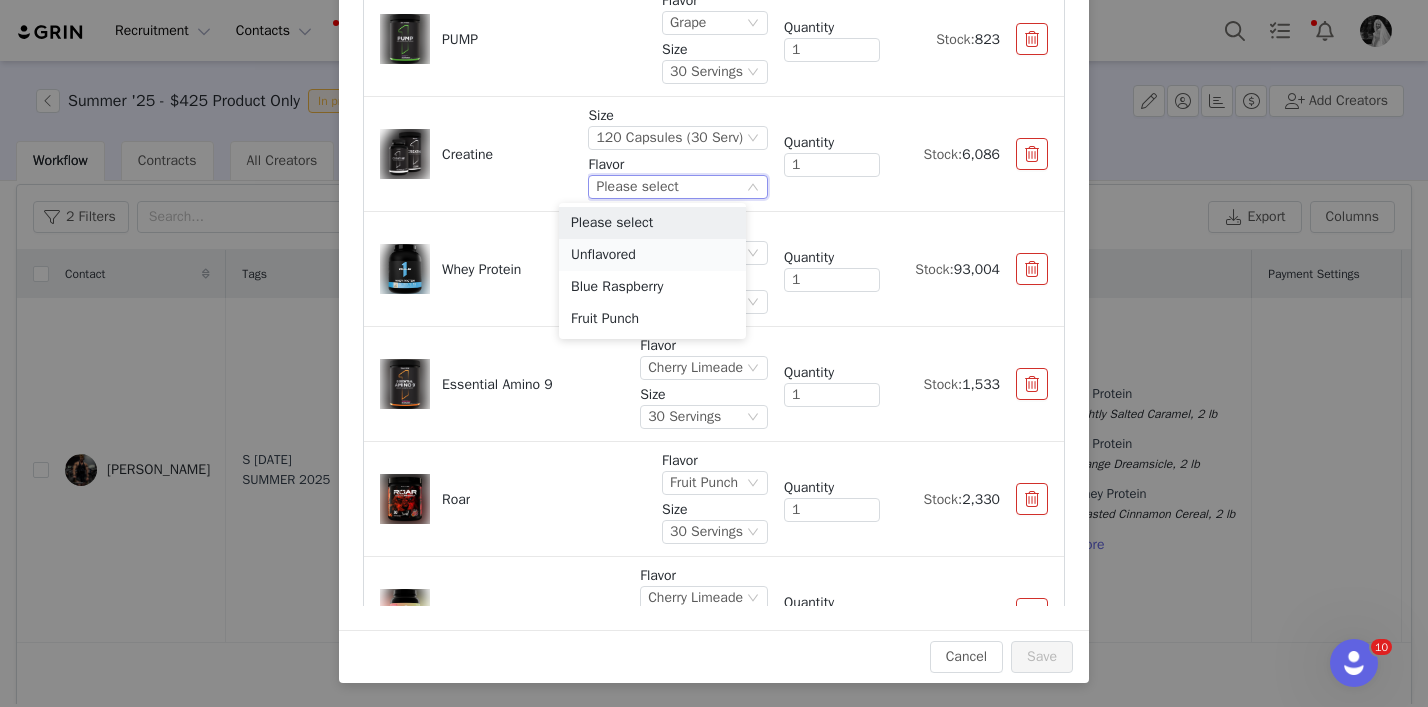 click on "Unflavored" at bounding box center [652, 255] 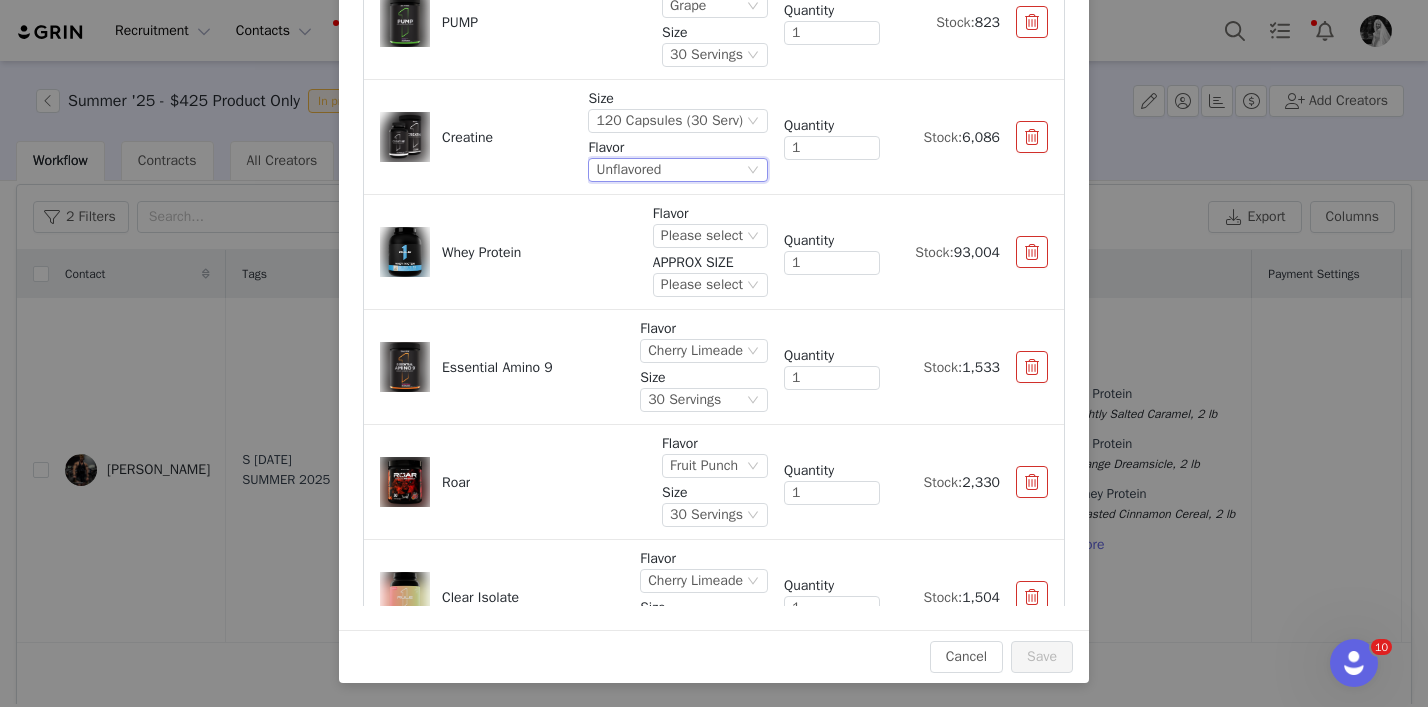 scroll, scrollTop: 1141, scrollLeft: 0, axis: vertical 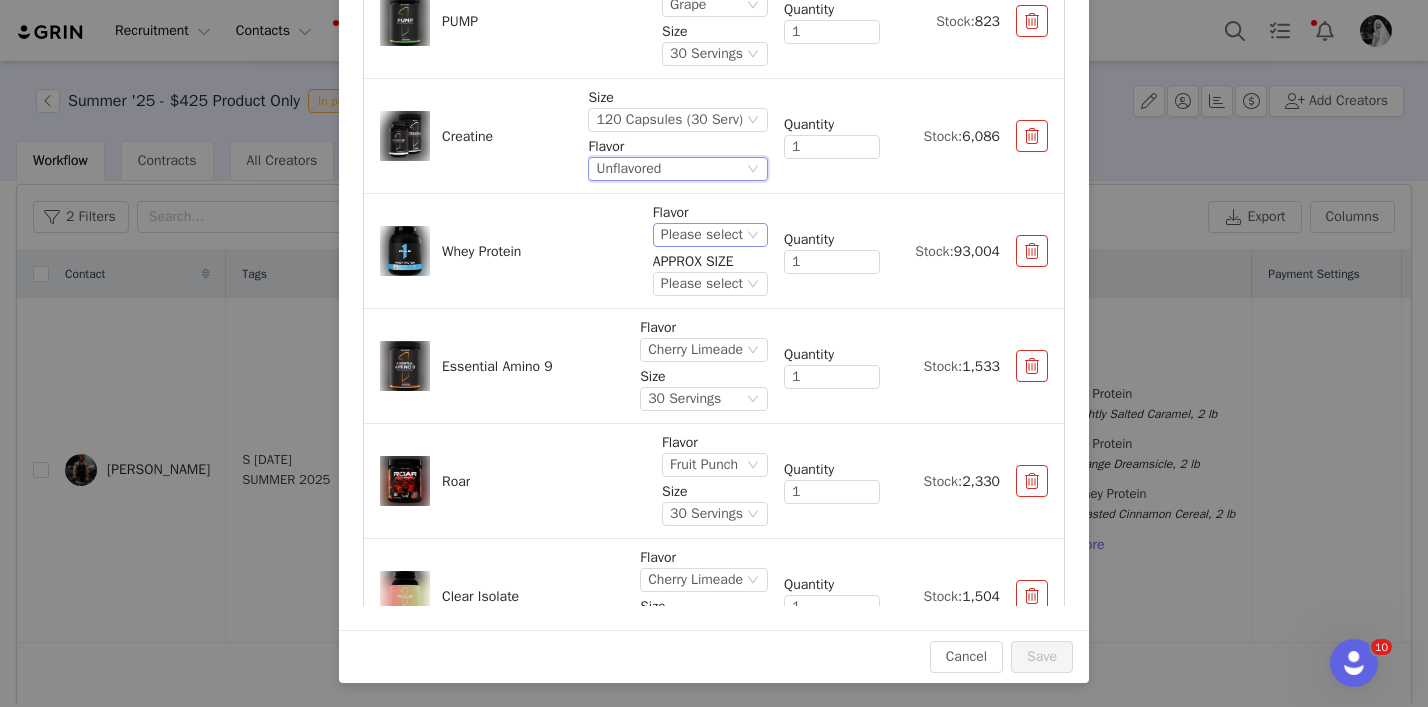 click on "Please select" at bounding box center [710, 235] 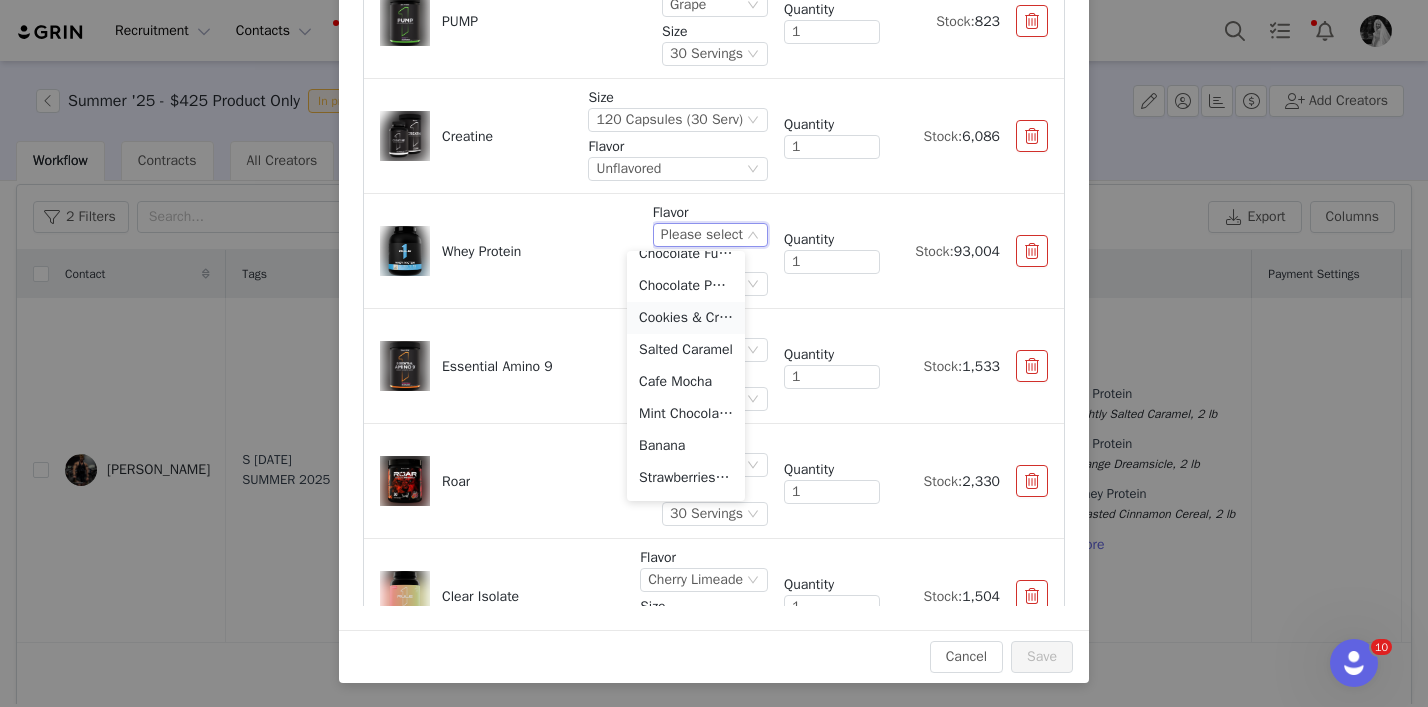 scroll, scrollTop: 238, scrollLeft: 0, axis: vertical 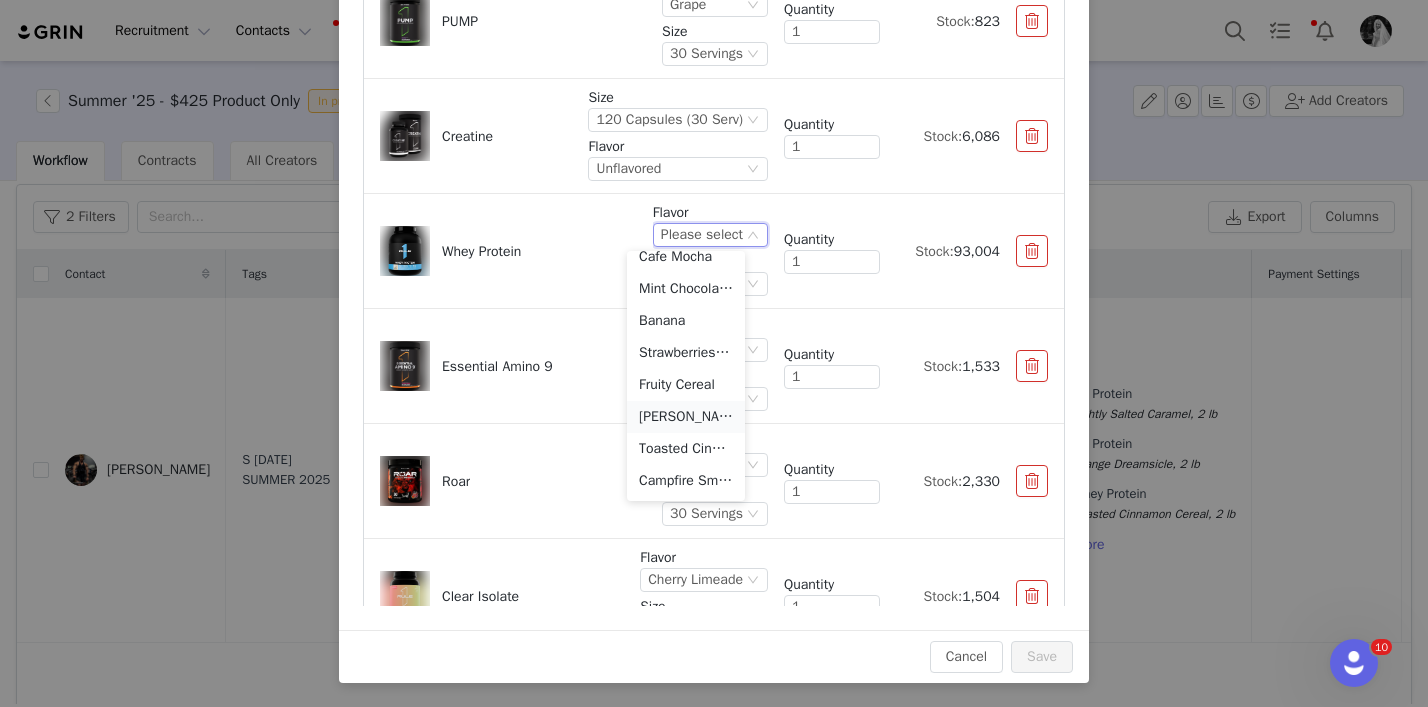 click on "Vanilla Ice Cream" at bounding box center (686, 417) 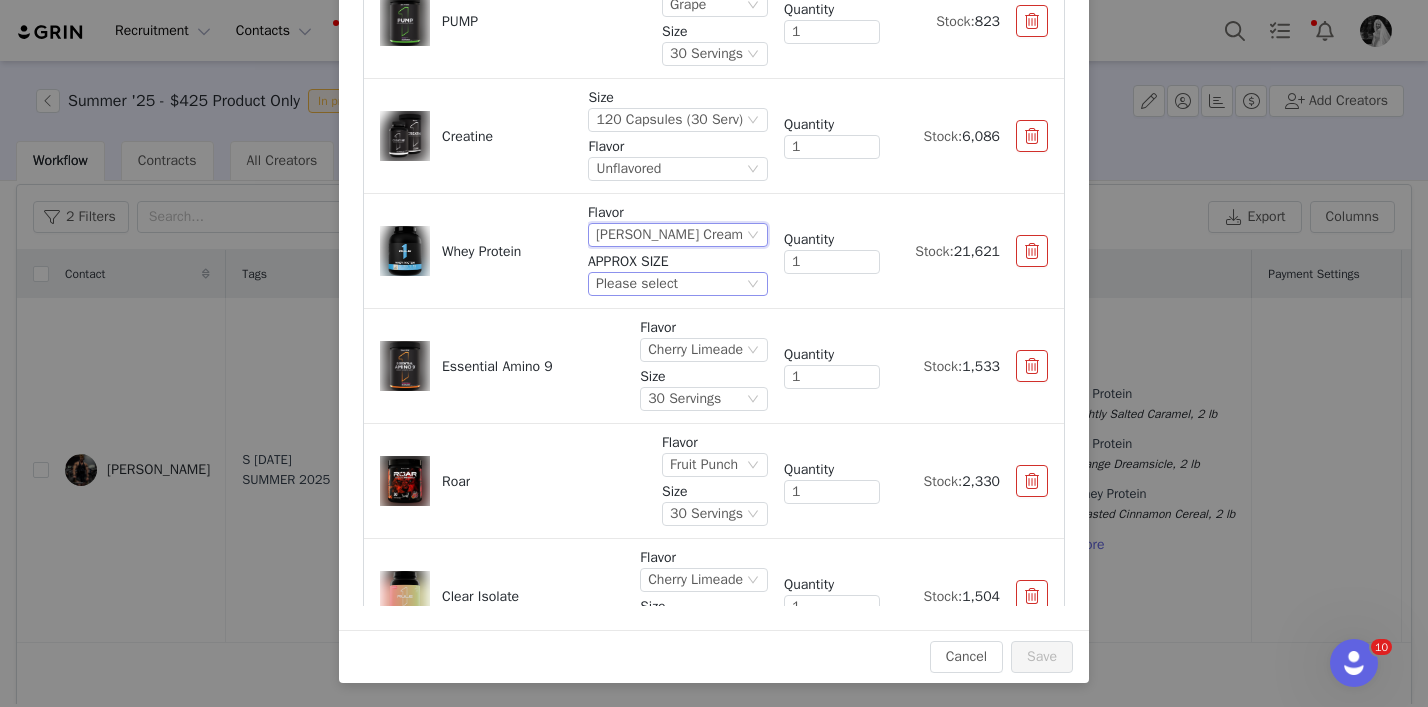 click on "Please select" at bounding box center (637, 284) 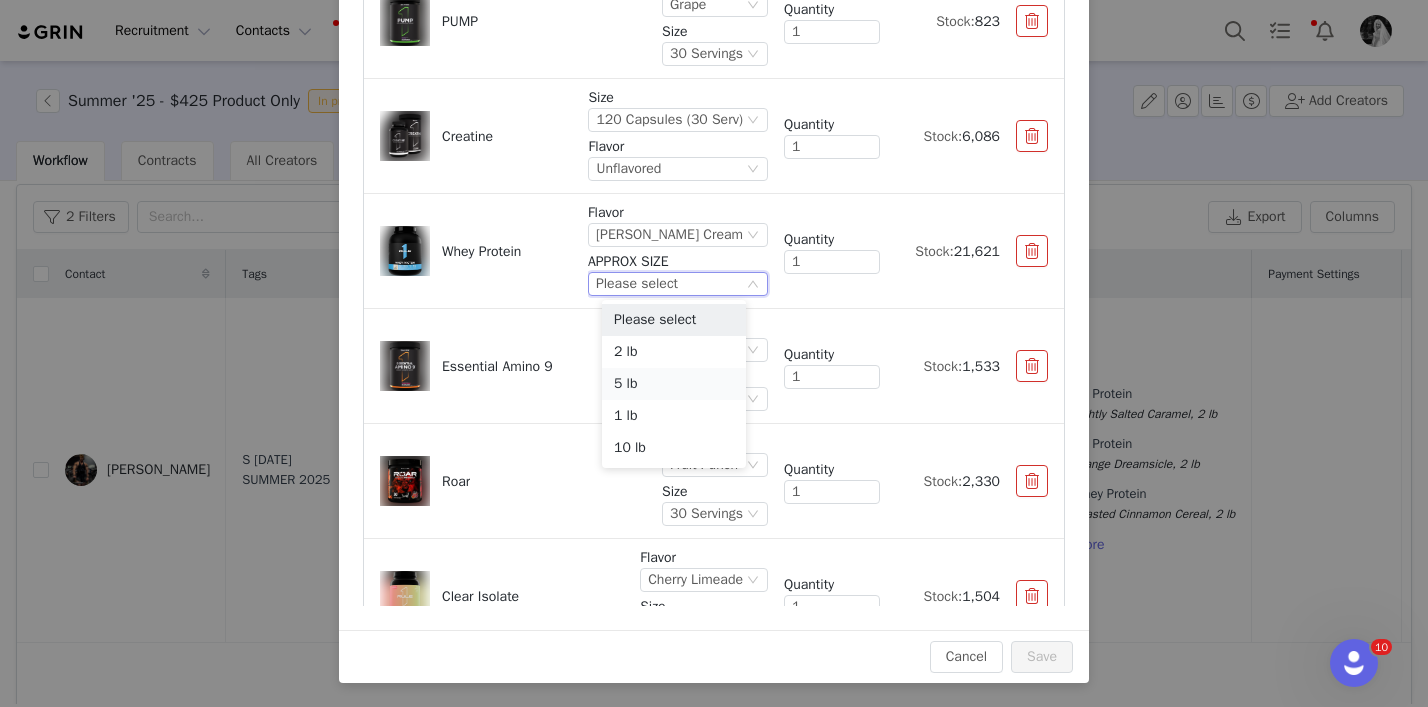 click on "5 lb" at bounding box center [674, 384] 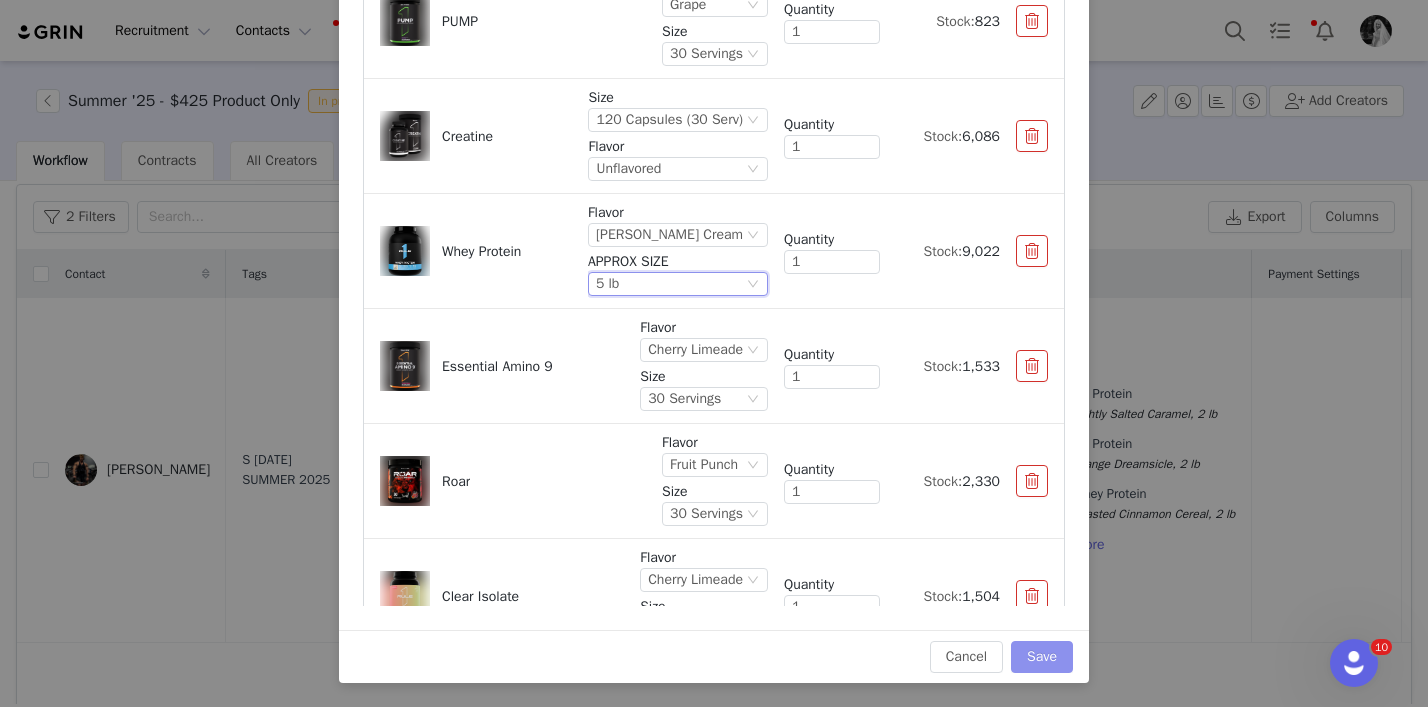 click on "Save" at bounding box center [1042, 657] 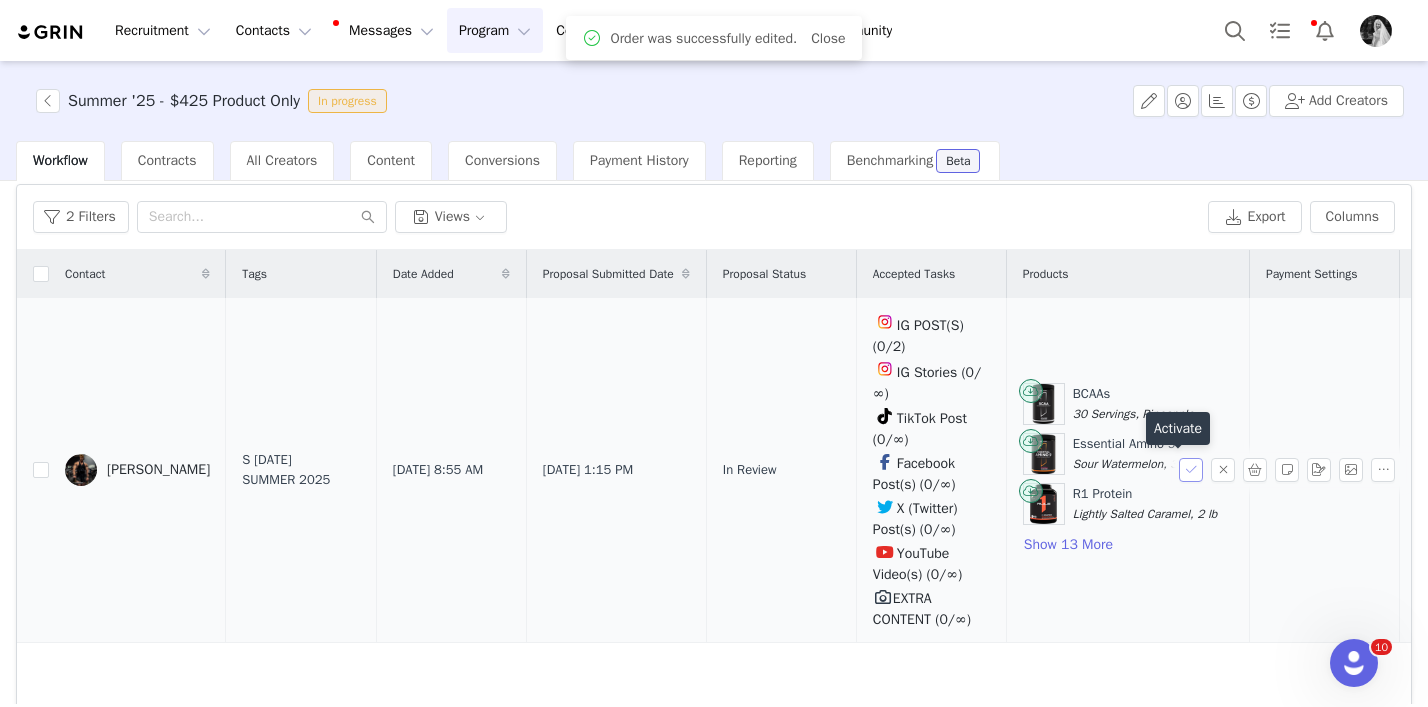 click at bounding box center (1191, 470) 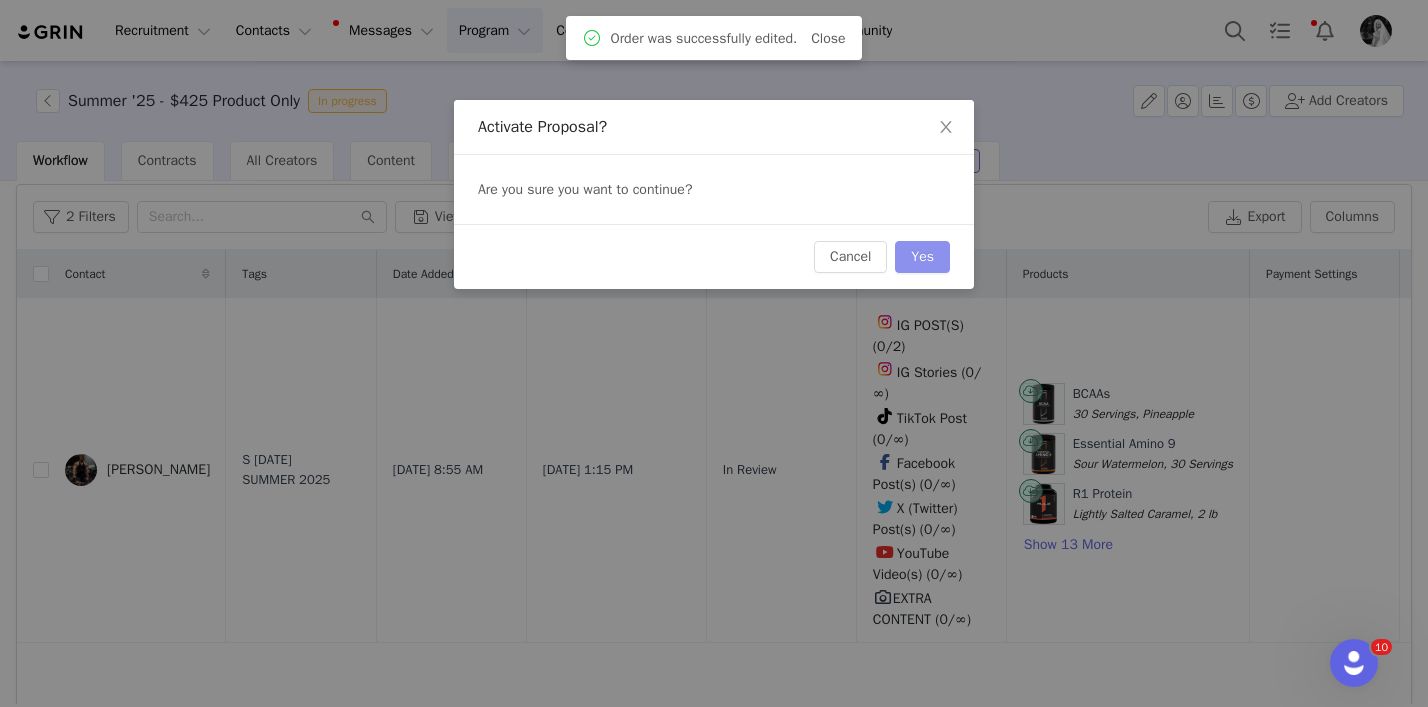 click on "Yes" at bounding box center [922, 257] 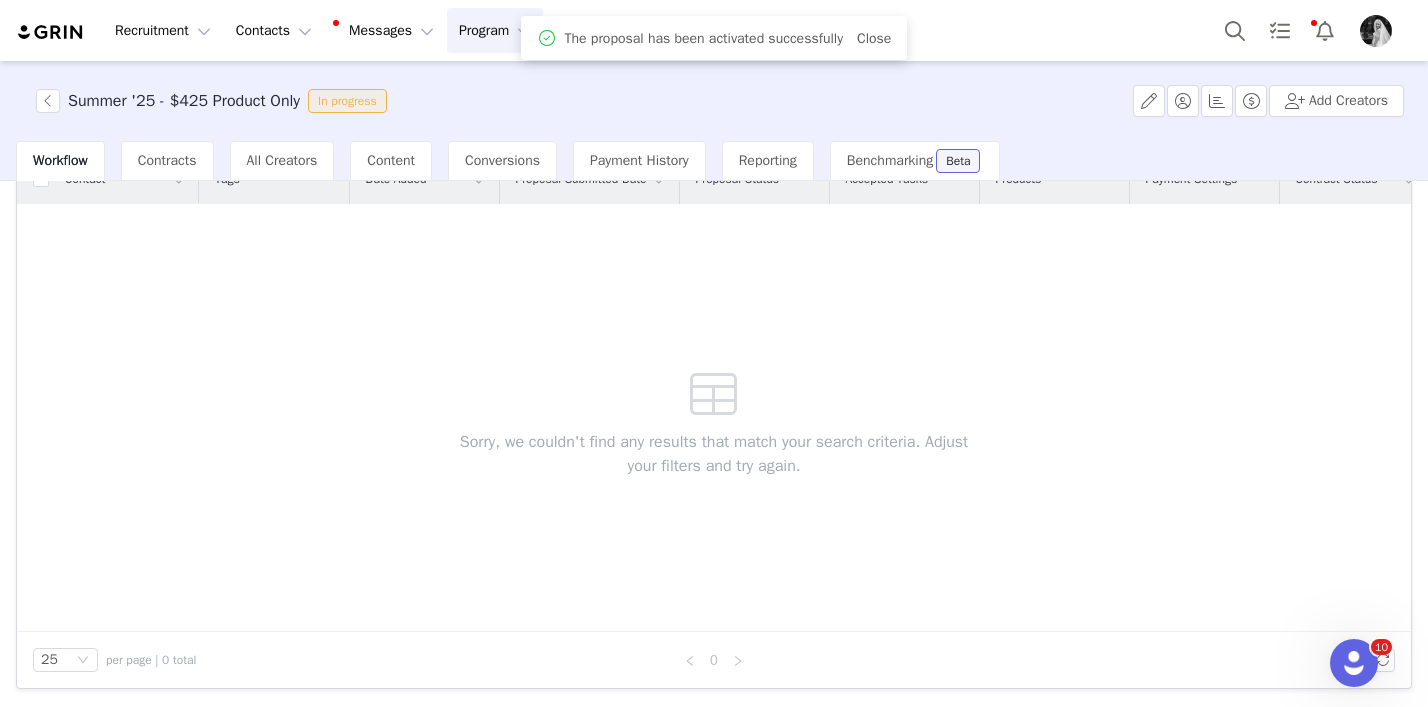 scroll, scrollTop: 0, scrollLeft: 0, axis: both 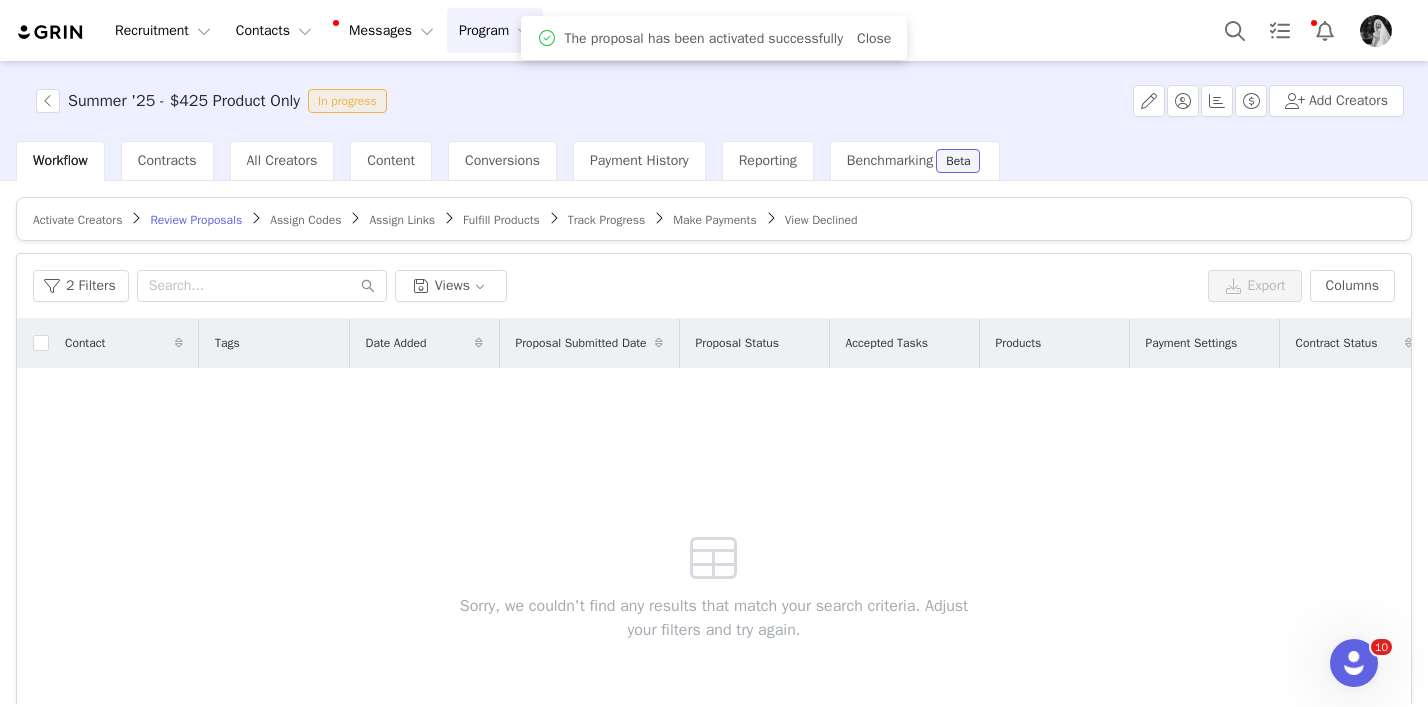 click on "Fulfill Products" at bounding box center [501, 220] 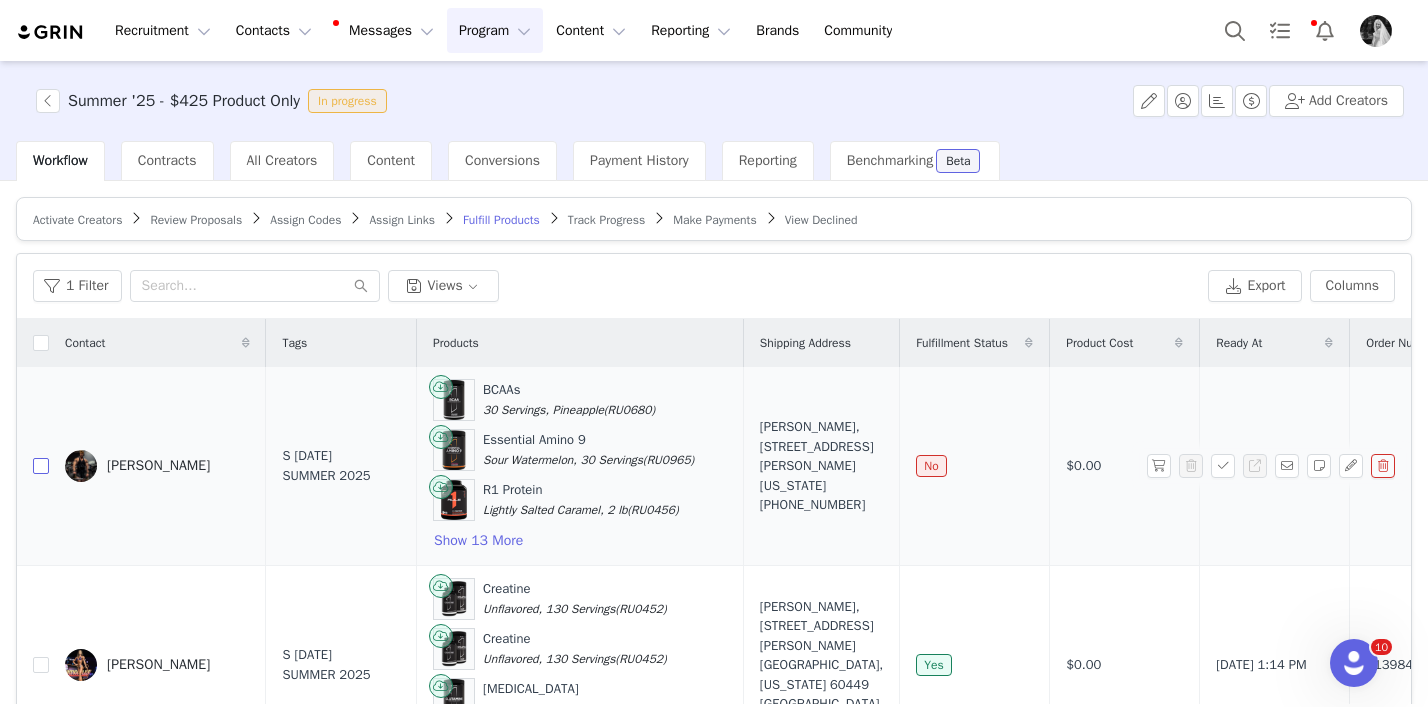 click at bounding box center (41, 466) 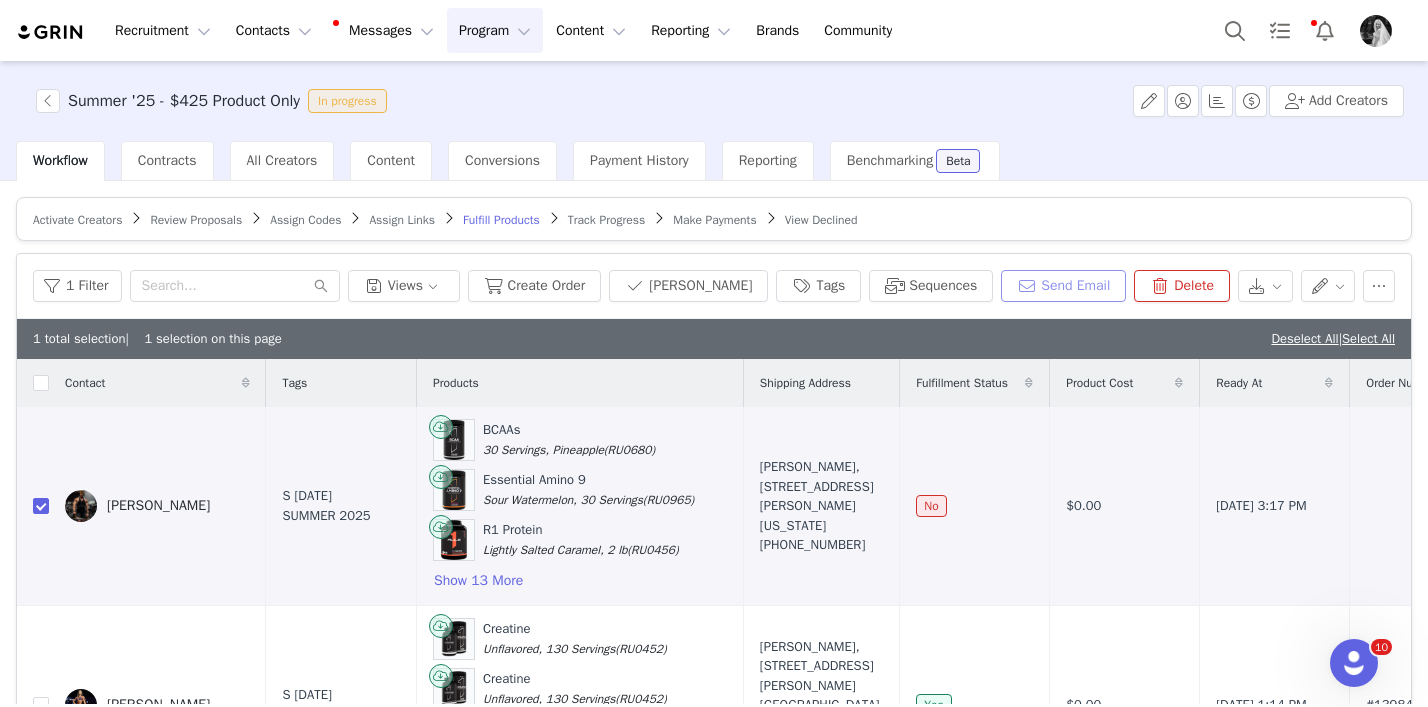 click on "Send Email" at bounding box center (1063, 286) 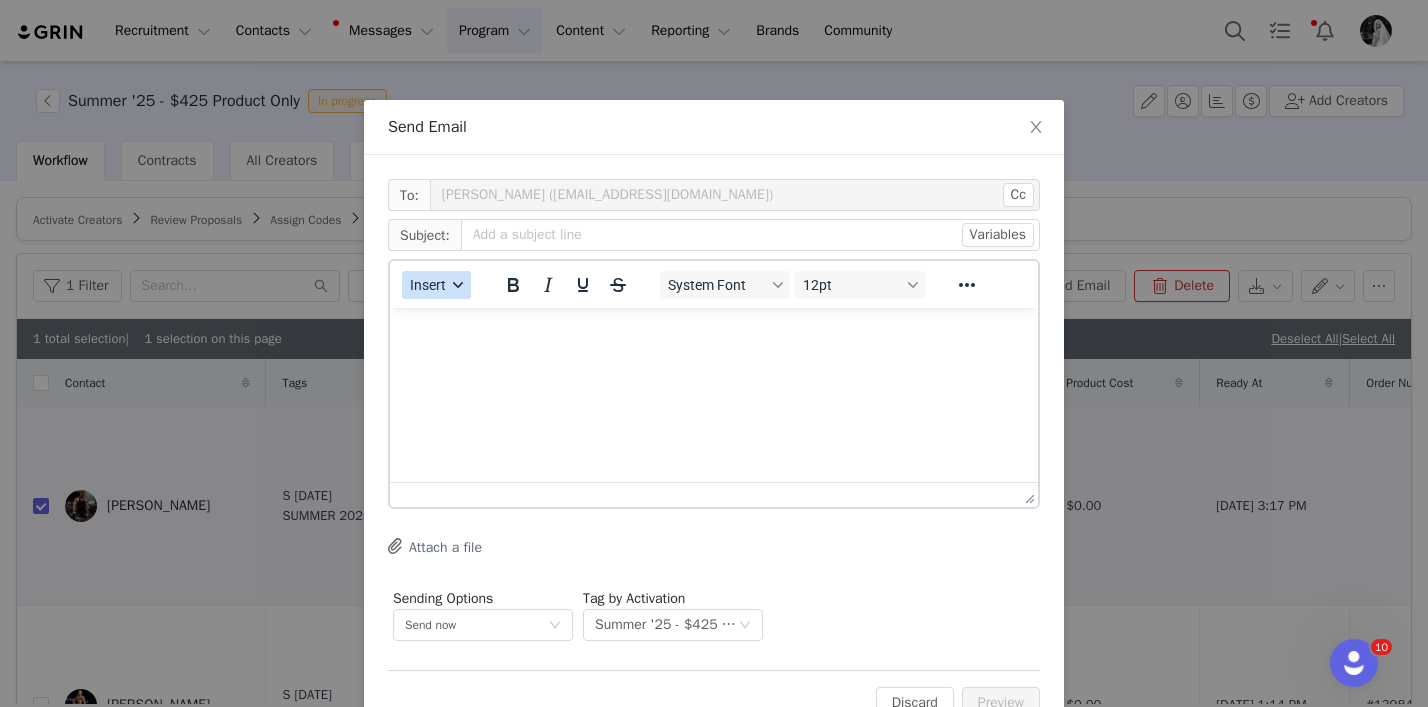 scroll, scrollTop: 0, scrollLeft: 0, axis: both 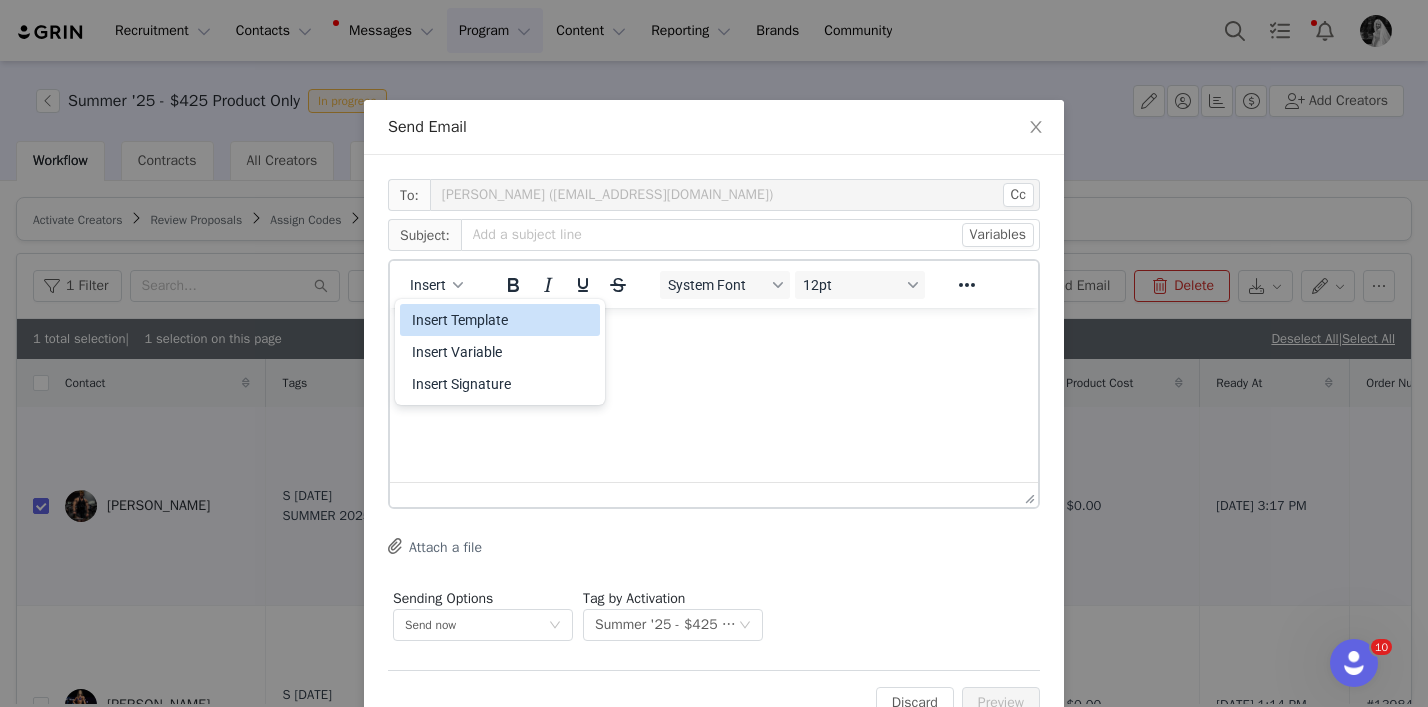 click on "Insert Template" at bounding box center (502, 320) 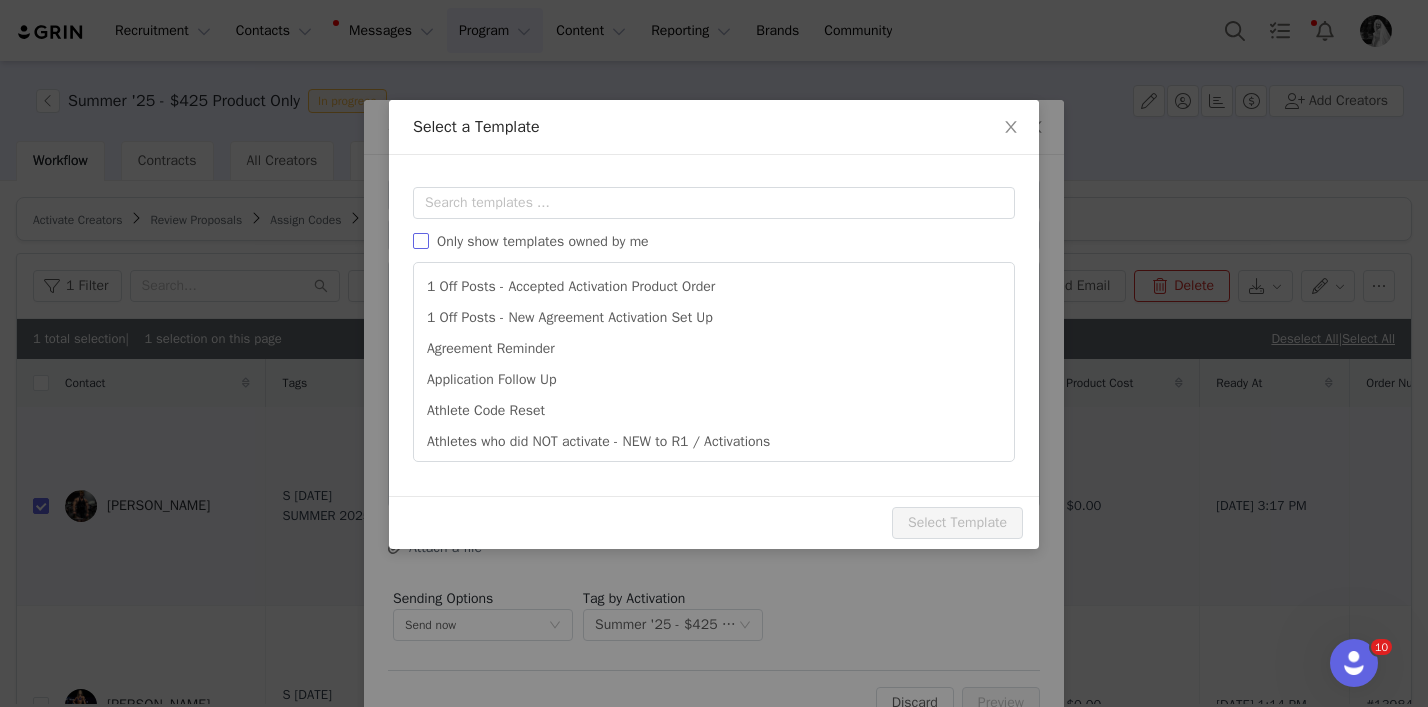 scroll, scrollTop: 0, scrollLeft: 0, axis: both 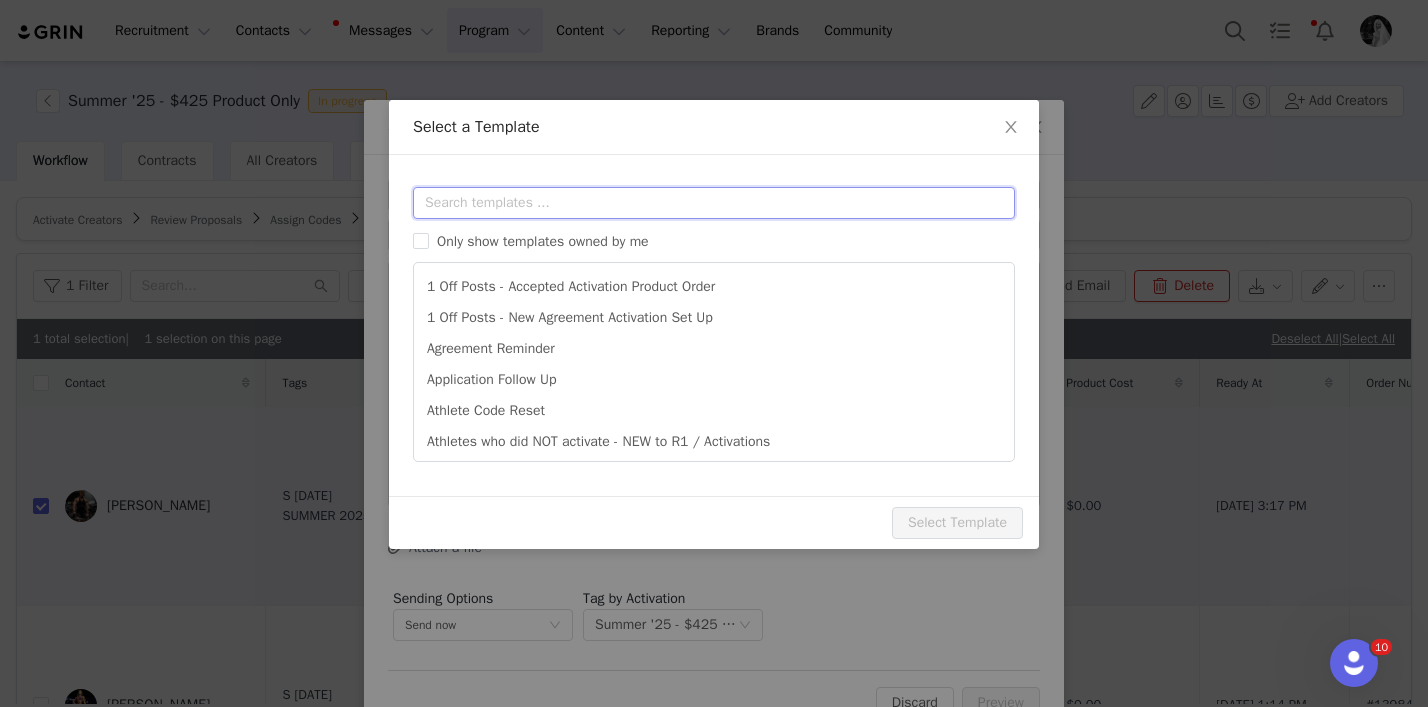 click at bounding box center [714, 203] 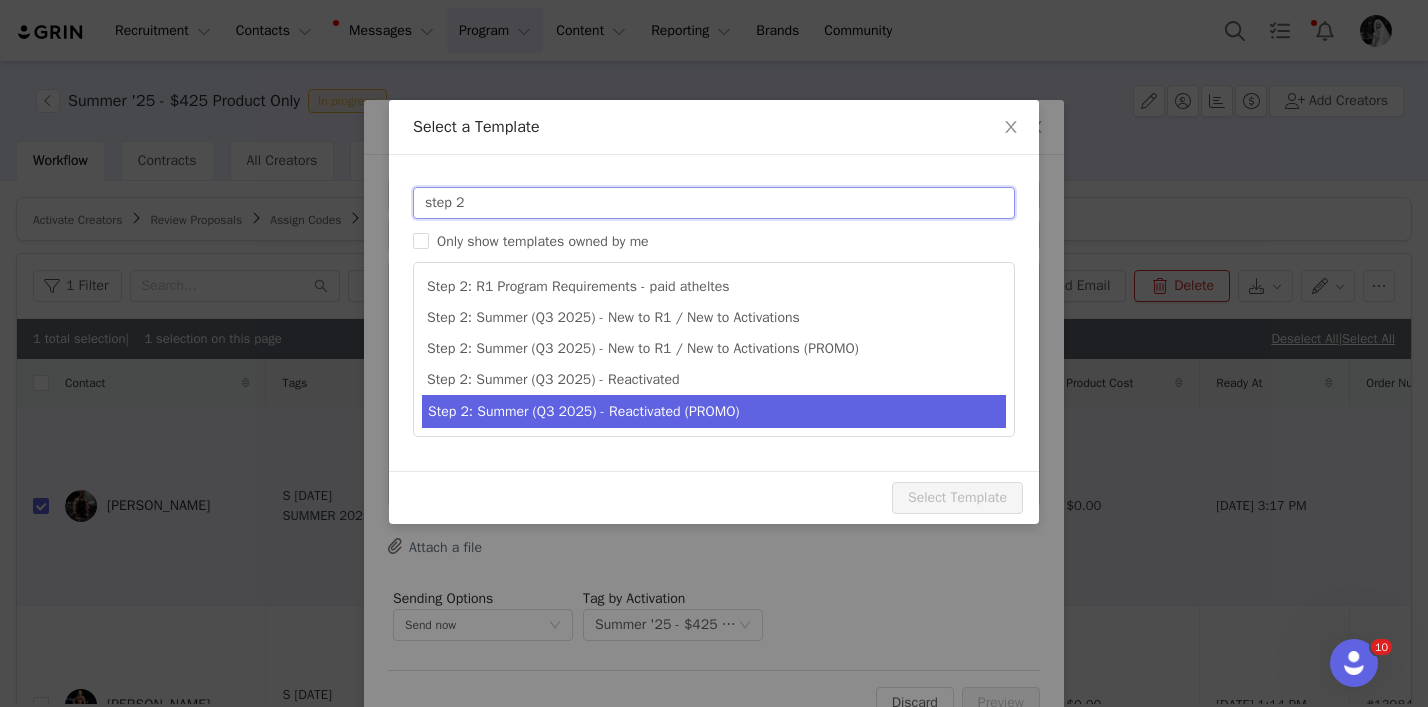type on "step 2" 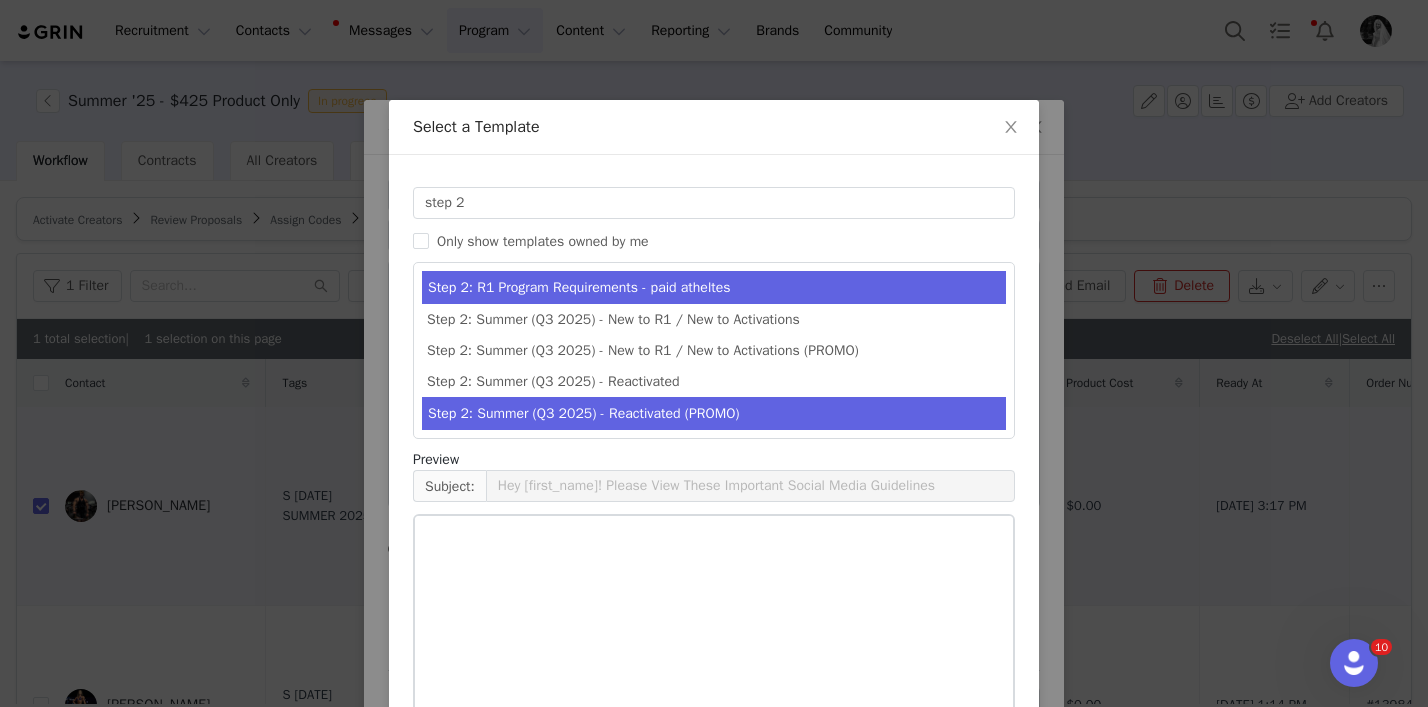 click on "Step 2: Summer (Q3 2025) - Reactivated (PROMO)" at bounding box center (714, 413) 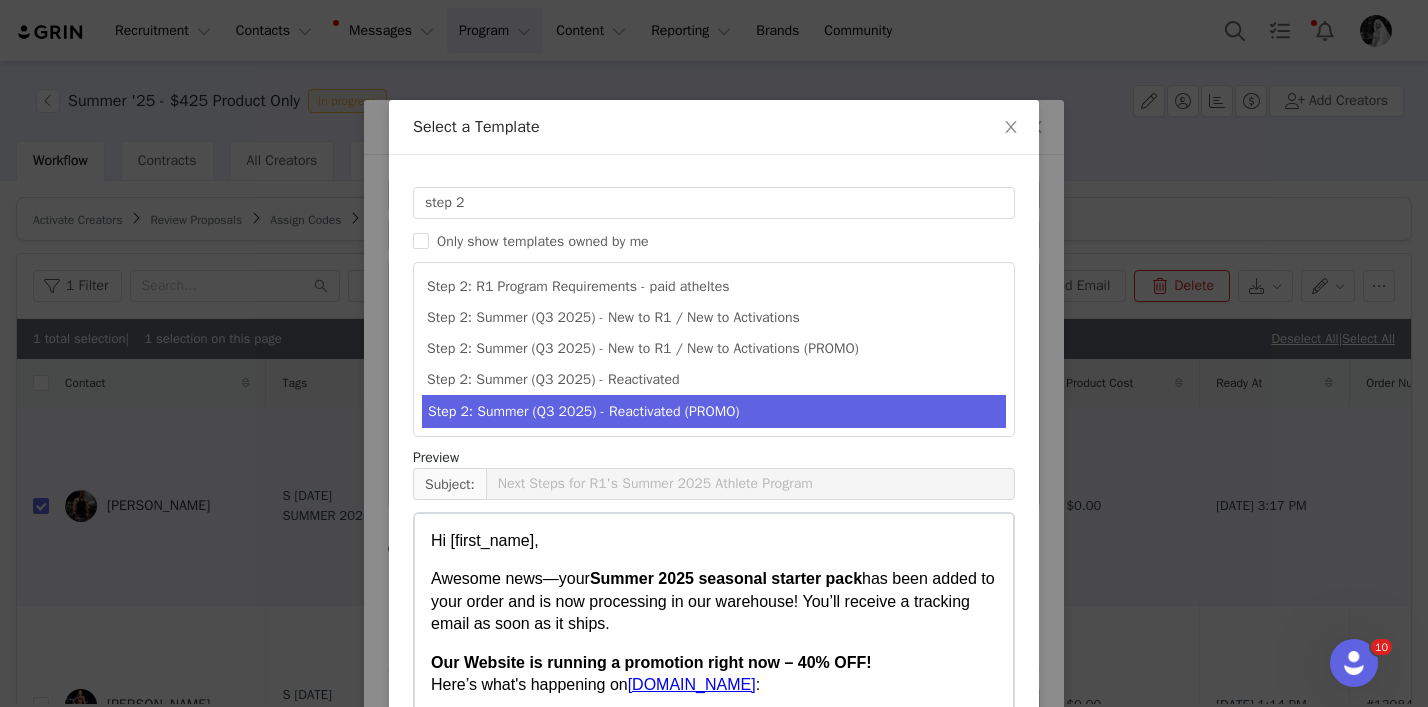 scroll, scrollTop: 156, scrollLeft: 0, axis: vertical 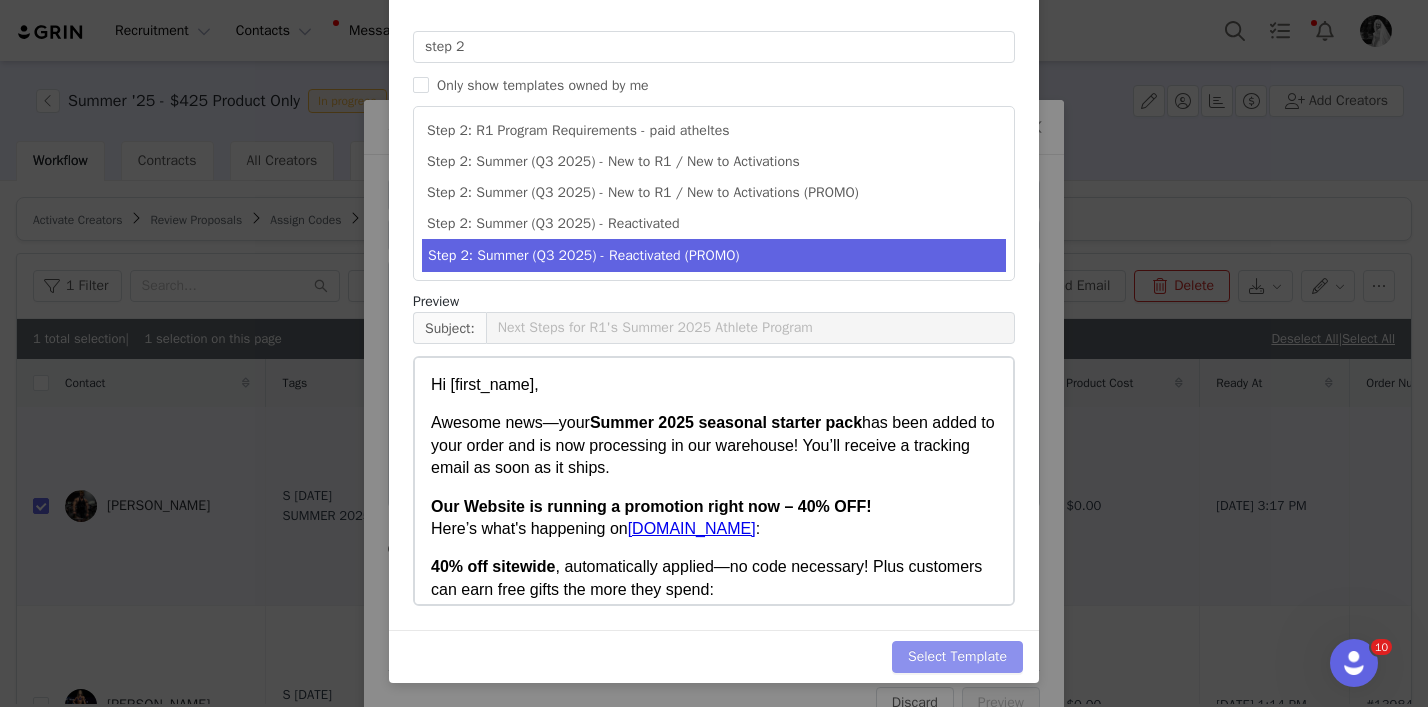 click on "Select Template" at bounding box center (957, 657) 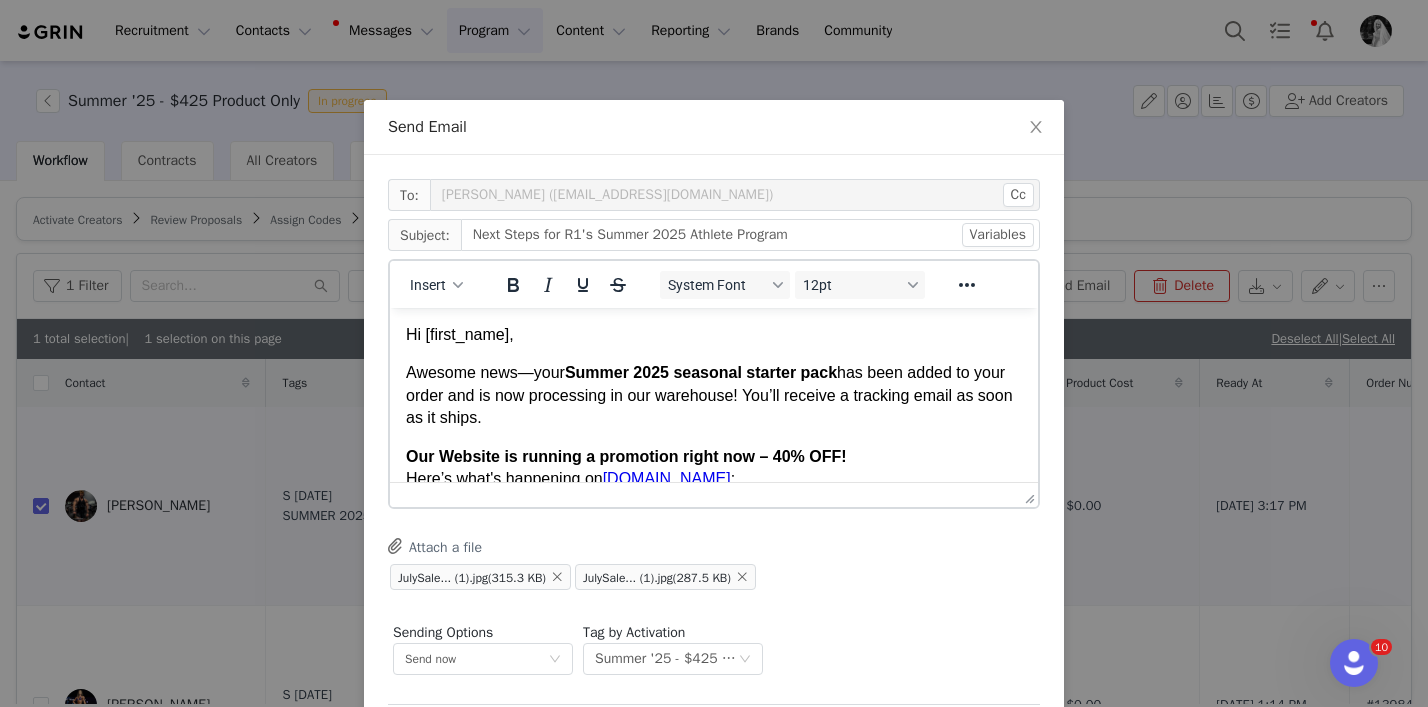 scroll, scrollTop: 0, scrollLeft: 0, axis: both 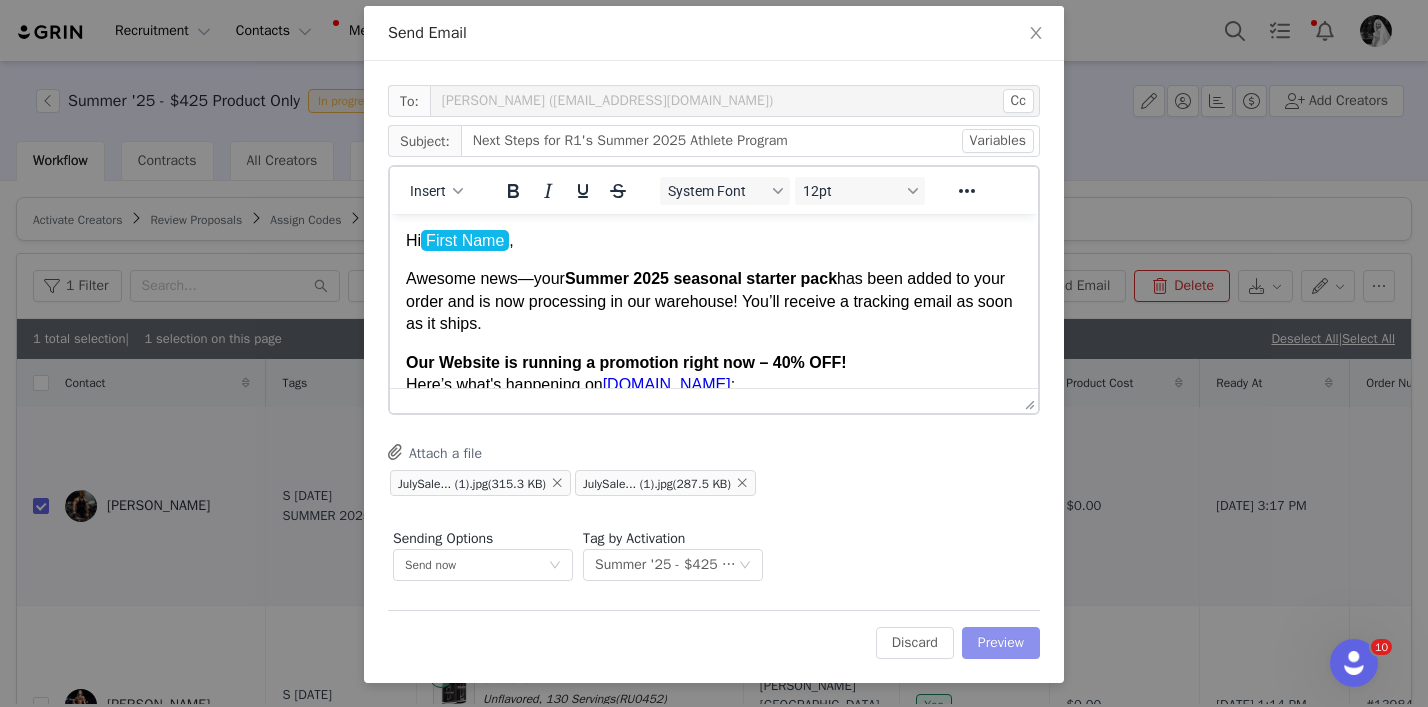 click on "Preview" at bounding box center [1001, 643] 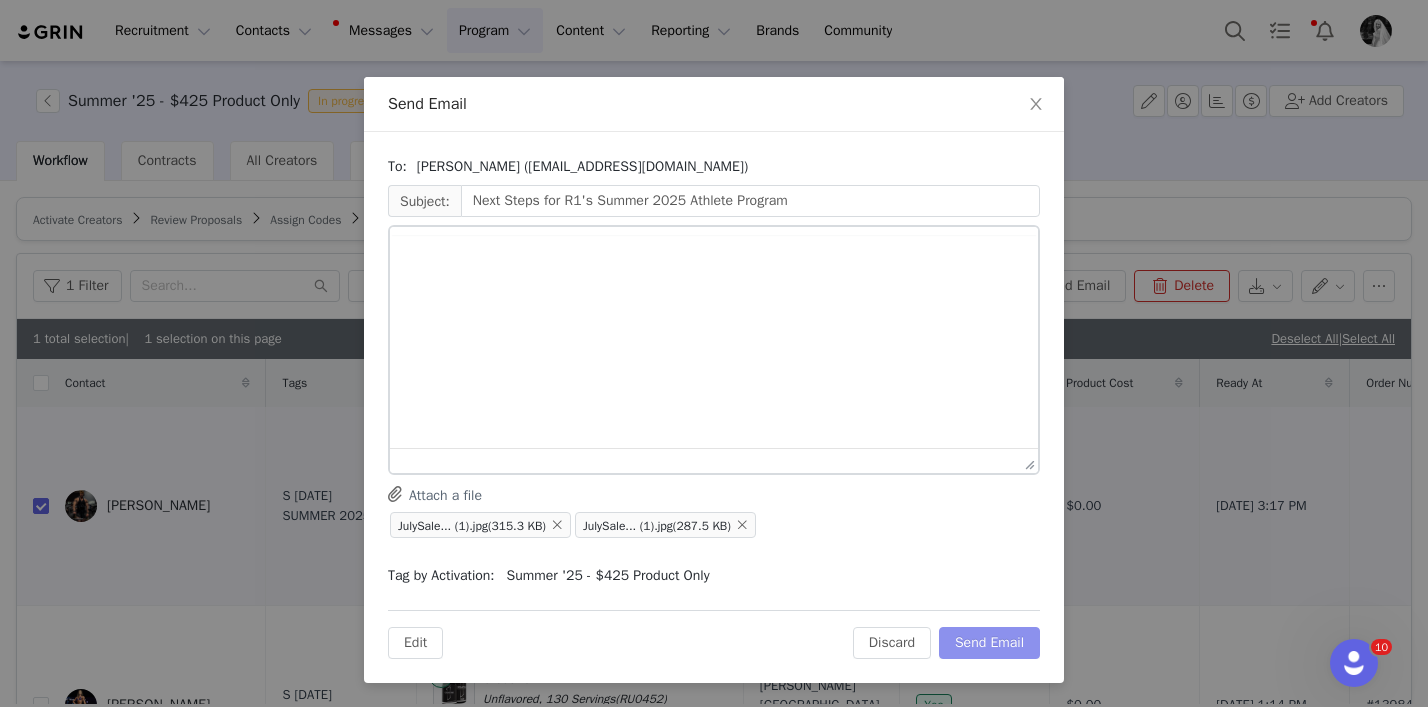 scroll, scrollTop: 0, scrollLeft: 0, axis: both 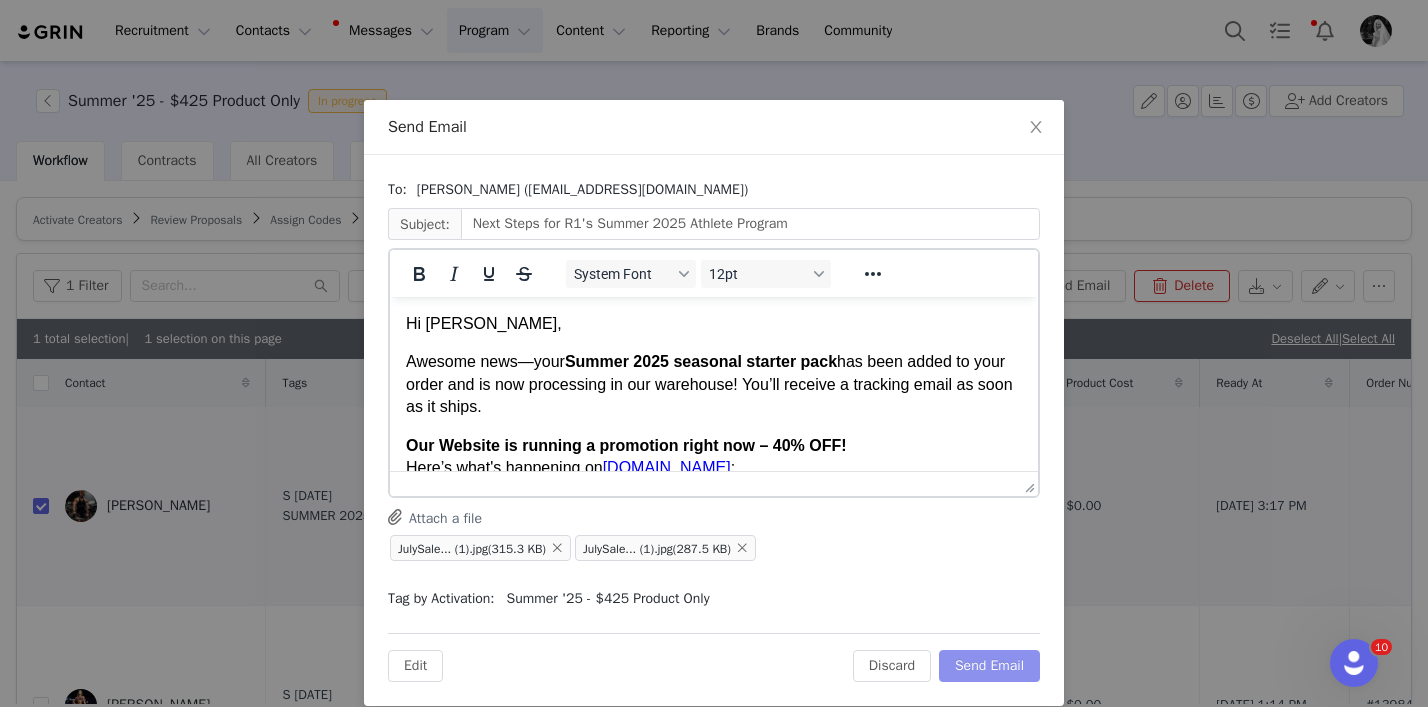 click on "Send Email" at bounding box center [989, 666] 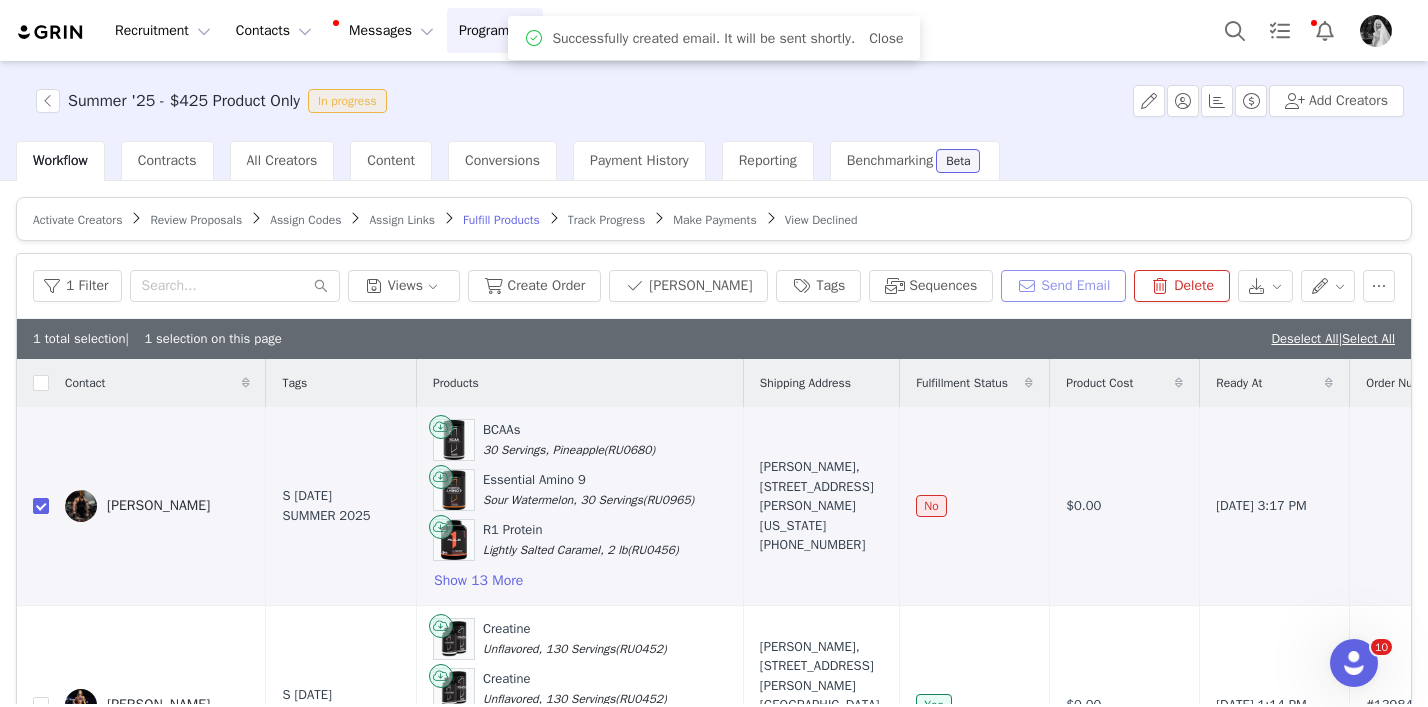 scroll, scrollTop: 0, scrollLeft: 0, axis: both 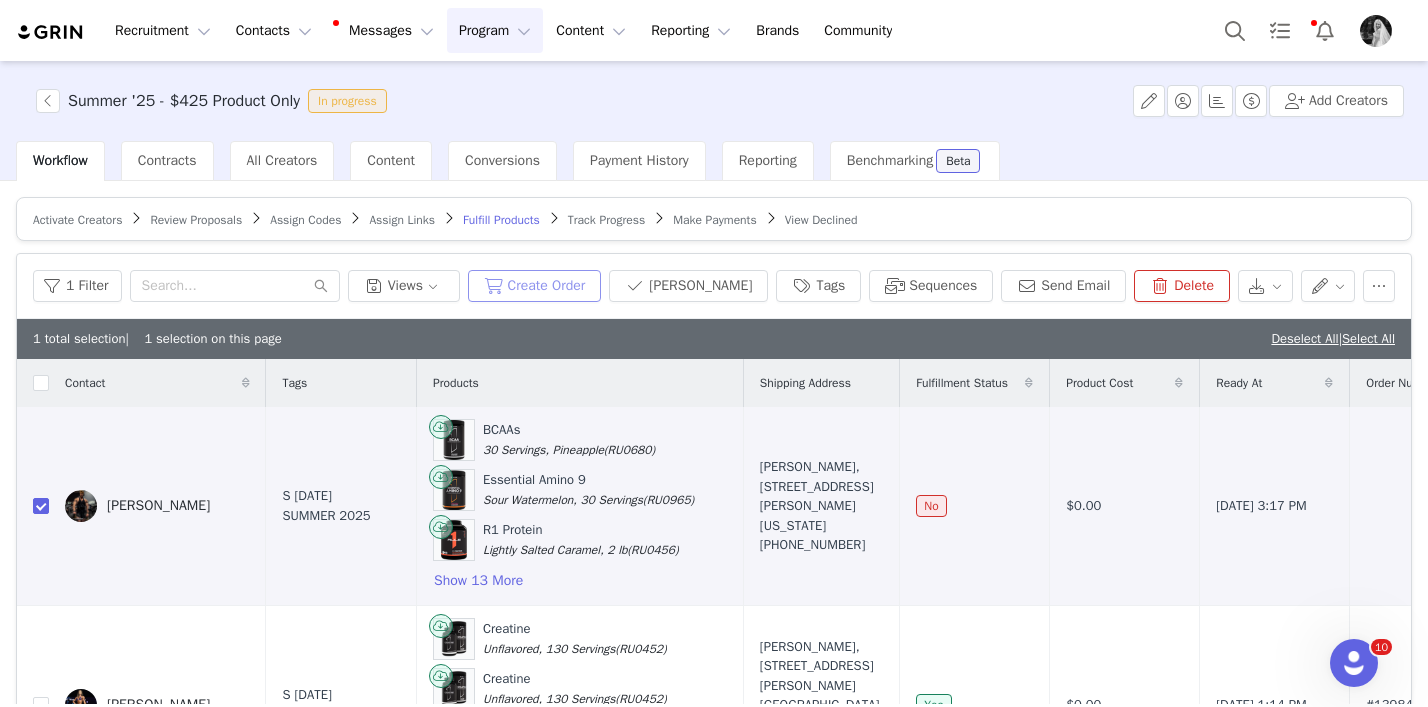 click on "Create Order" at bounding box center (535, 286) 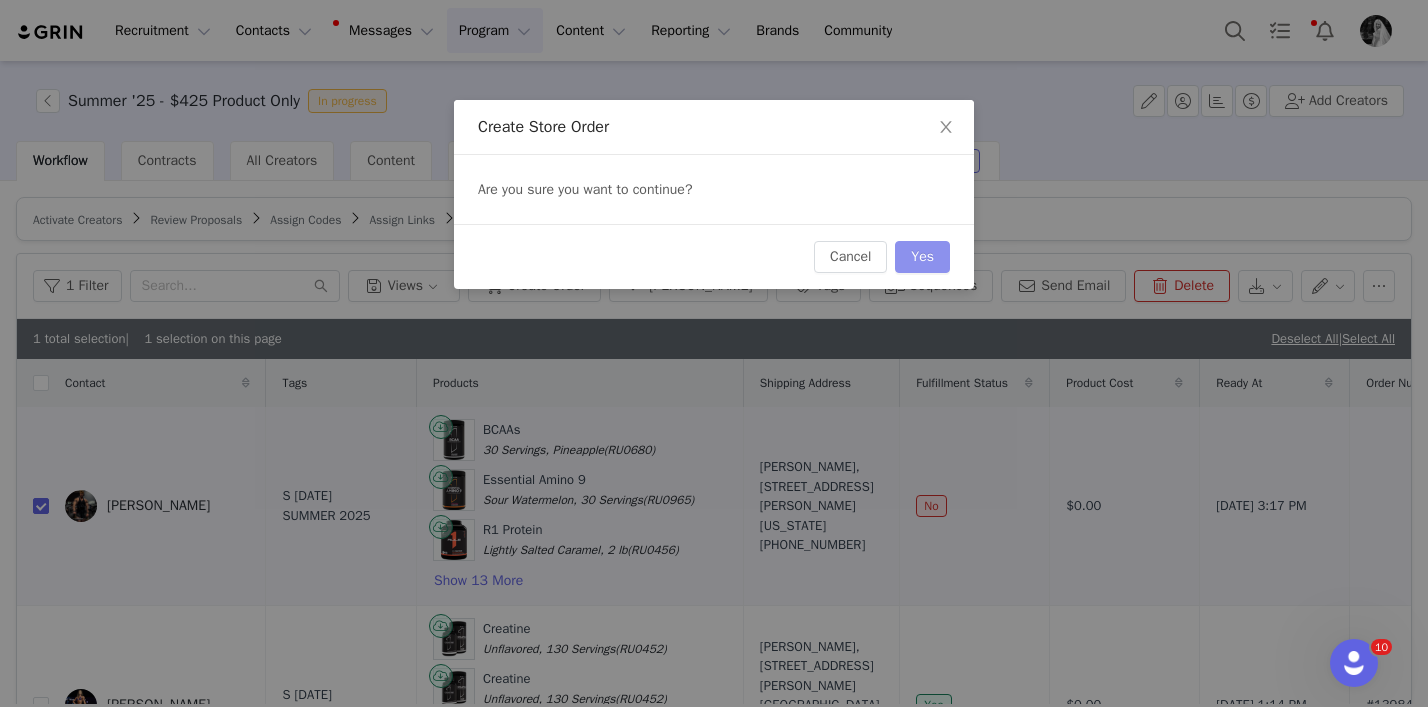 click on "Yes" at bounding box center (922, 257) 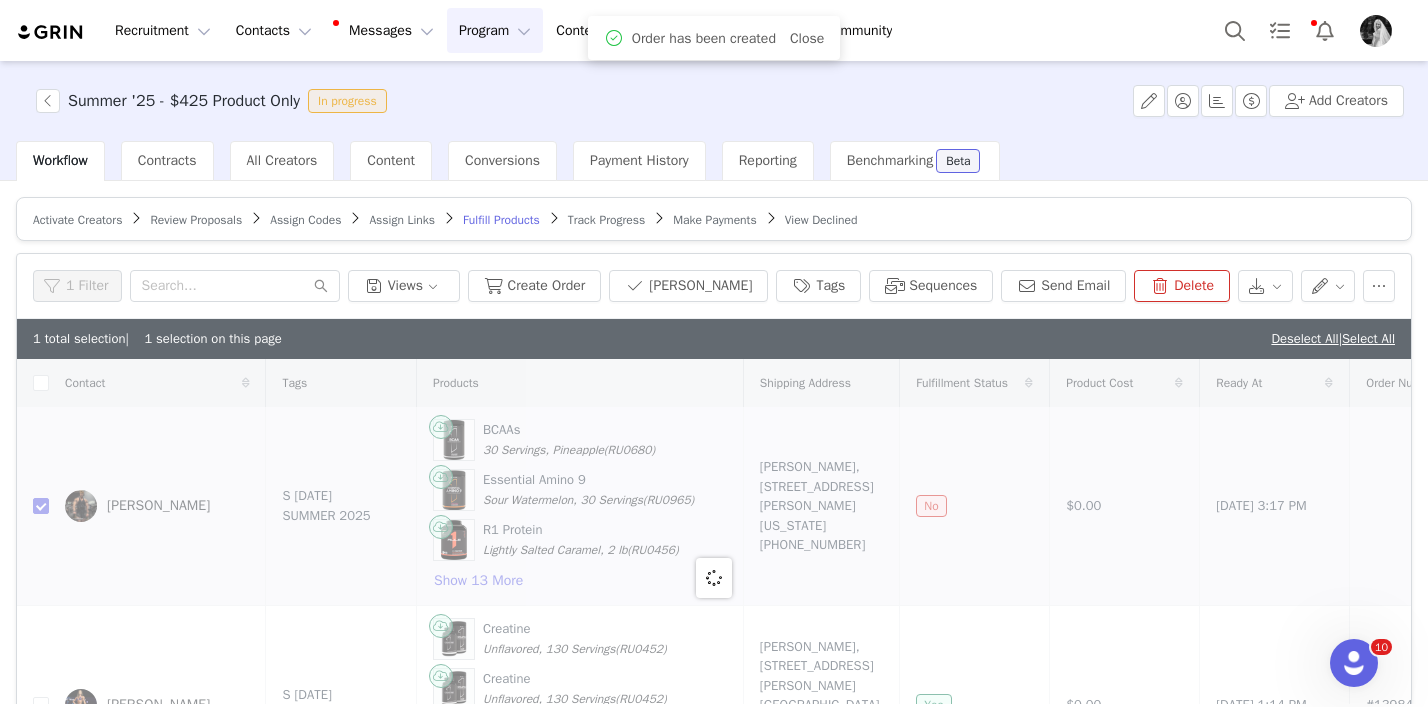 checkbox on "false" 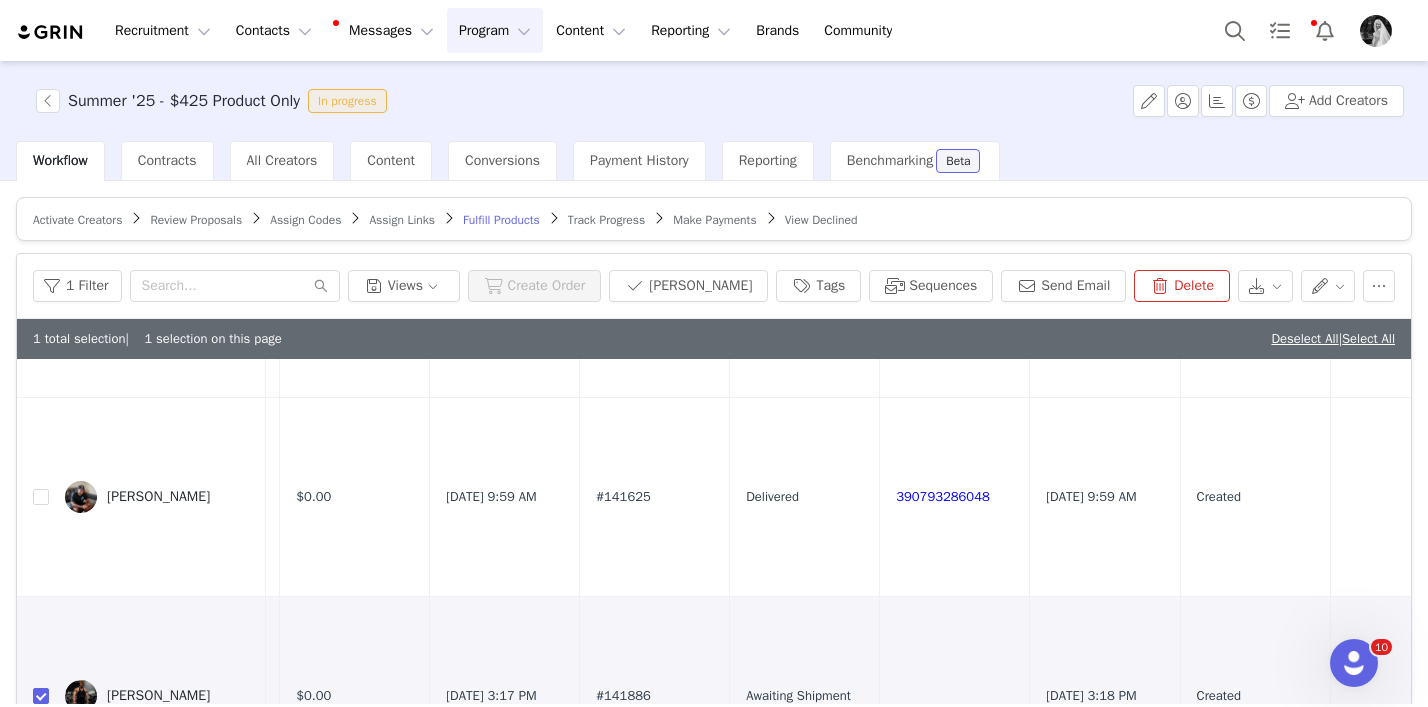 scroll, scrollTop: 2213, scrollLeft: 765, axis: both 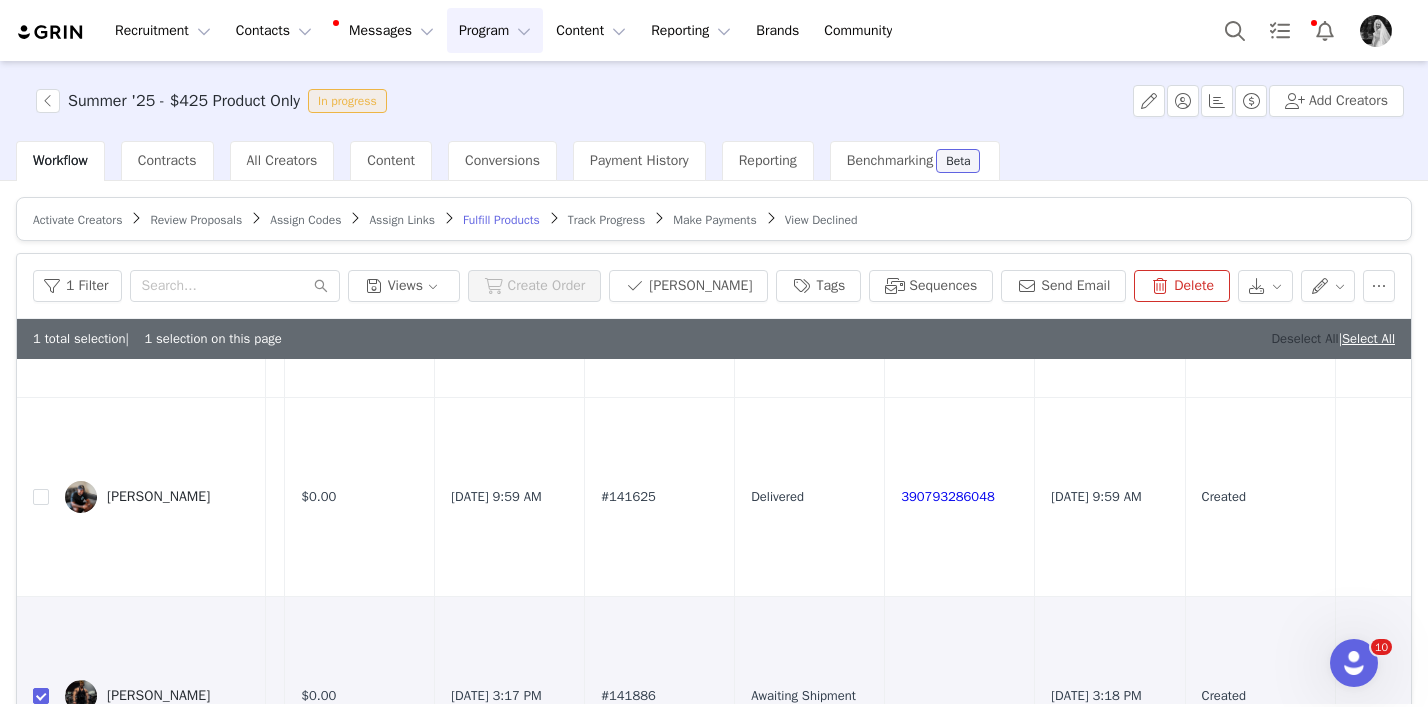 click on "Deselect All" at bounding box center [1304, 338] 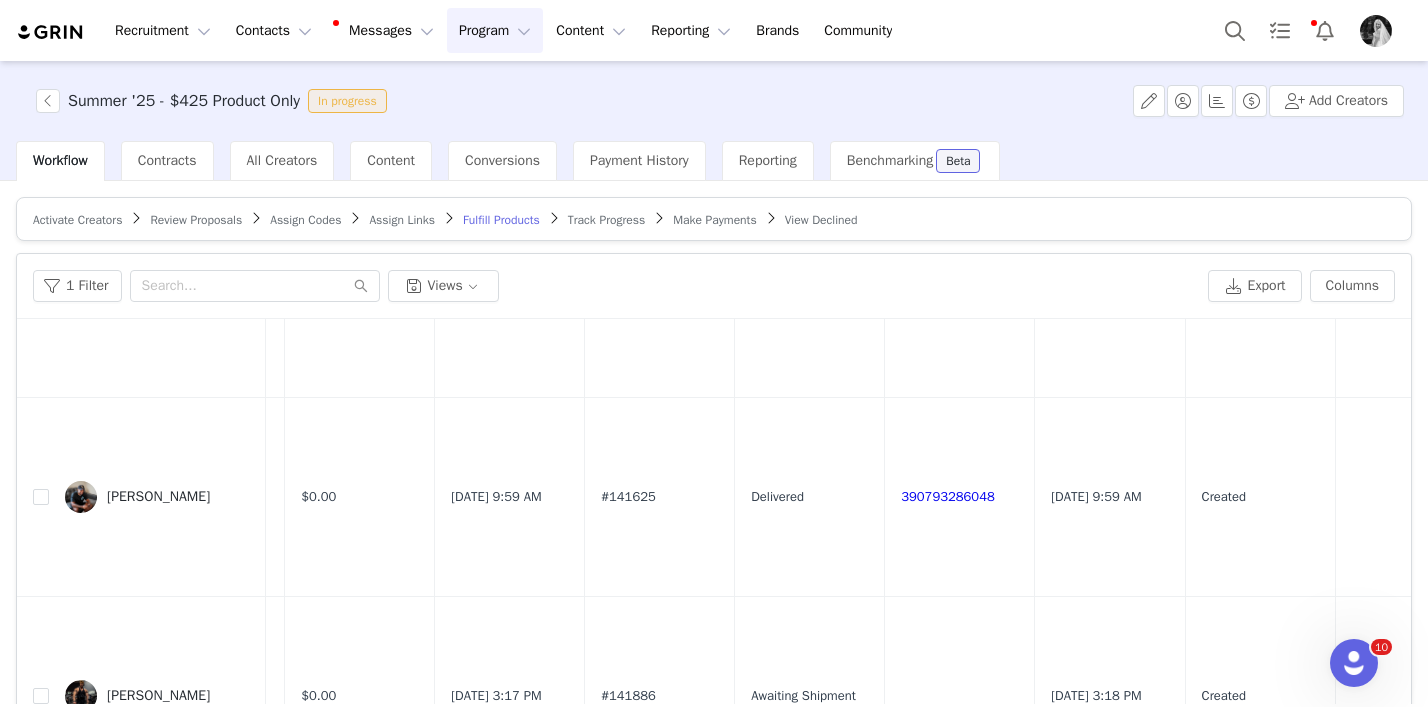 scroll, scrollTop: 2173, scrollLeft: 765, axis: both 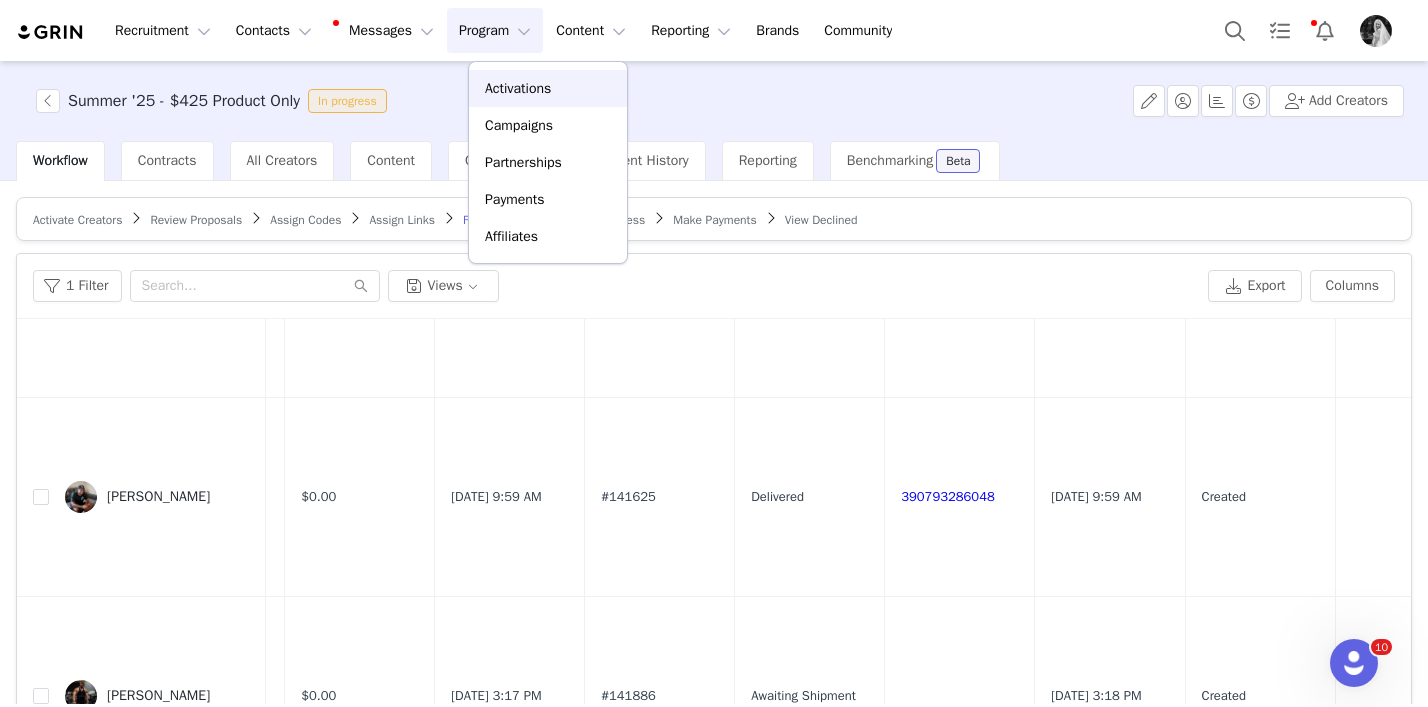 click on "Activations" at bounding box center (518, 88) 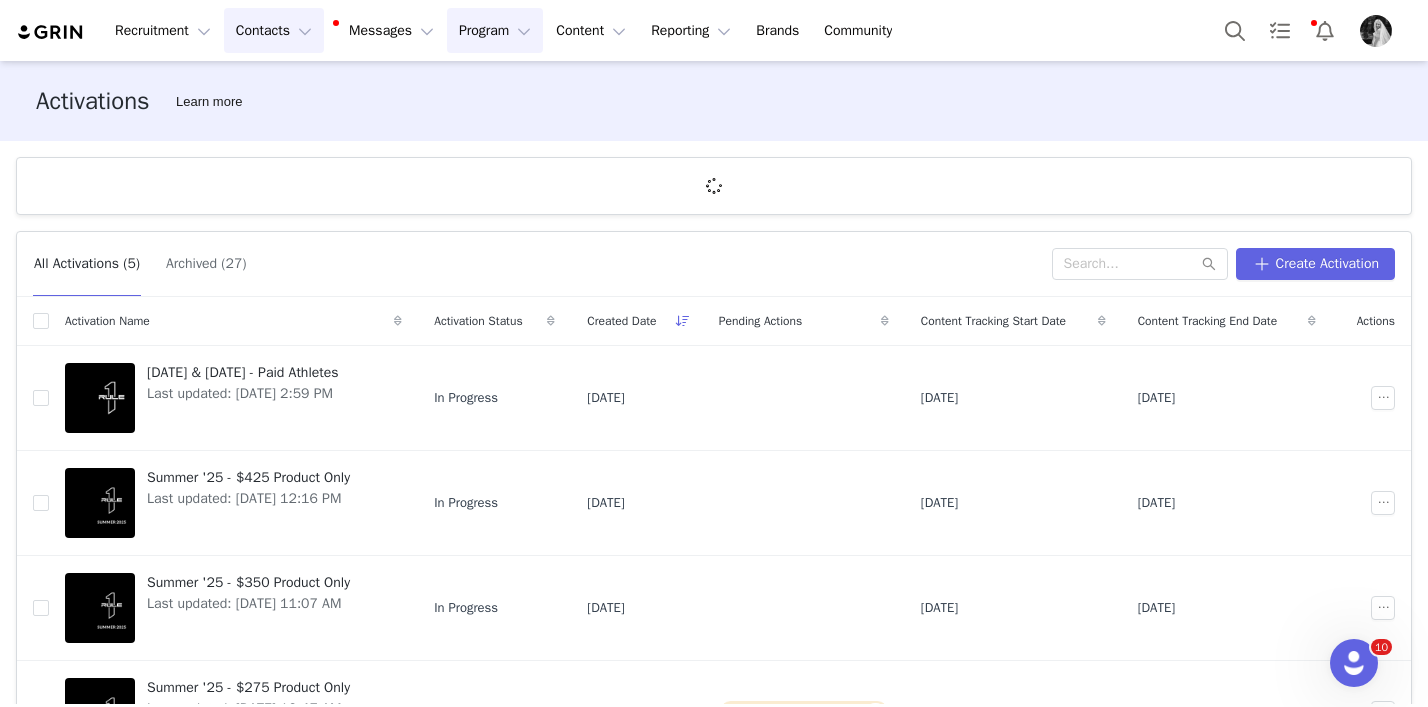 click on "Contacts Contacts" at bounding box center (274, 30) 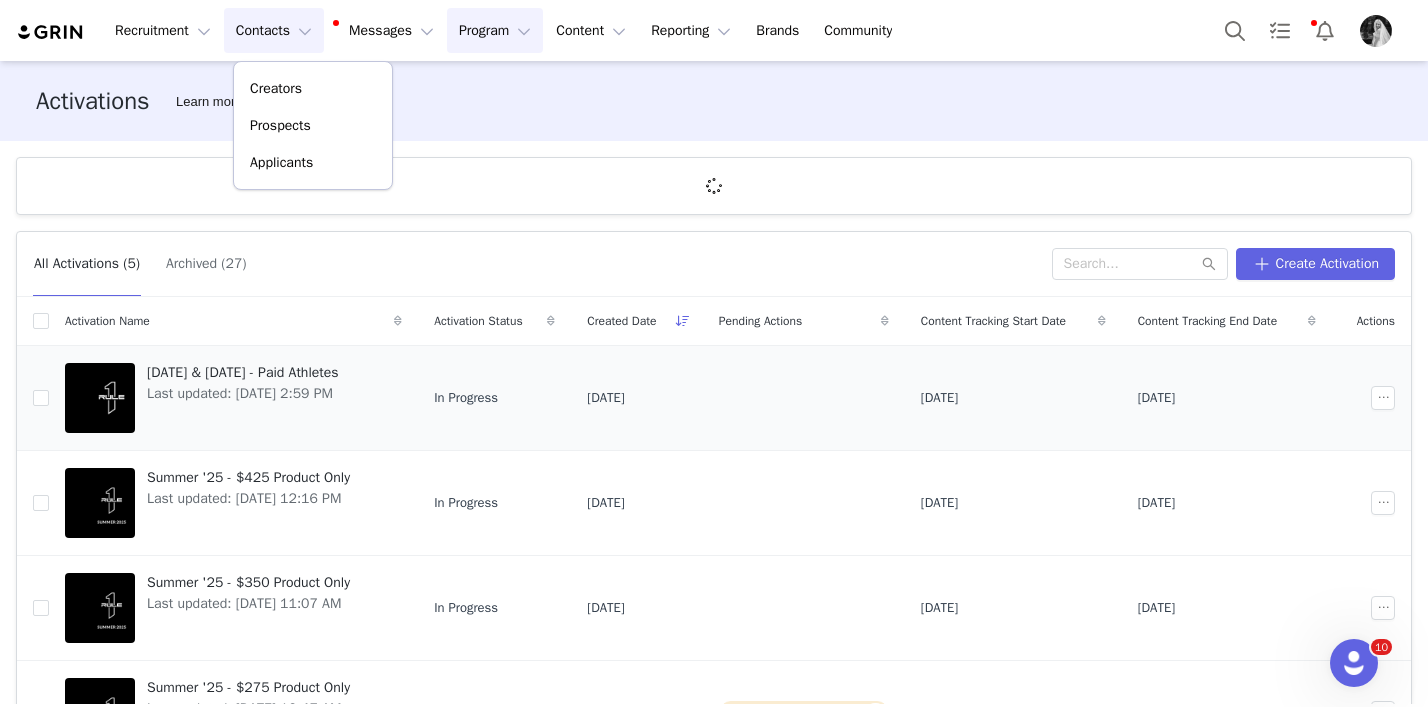 scroll, scrollTop: 166, scrollLeft: 0, axis: vertical 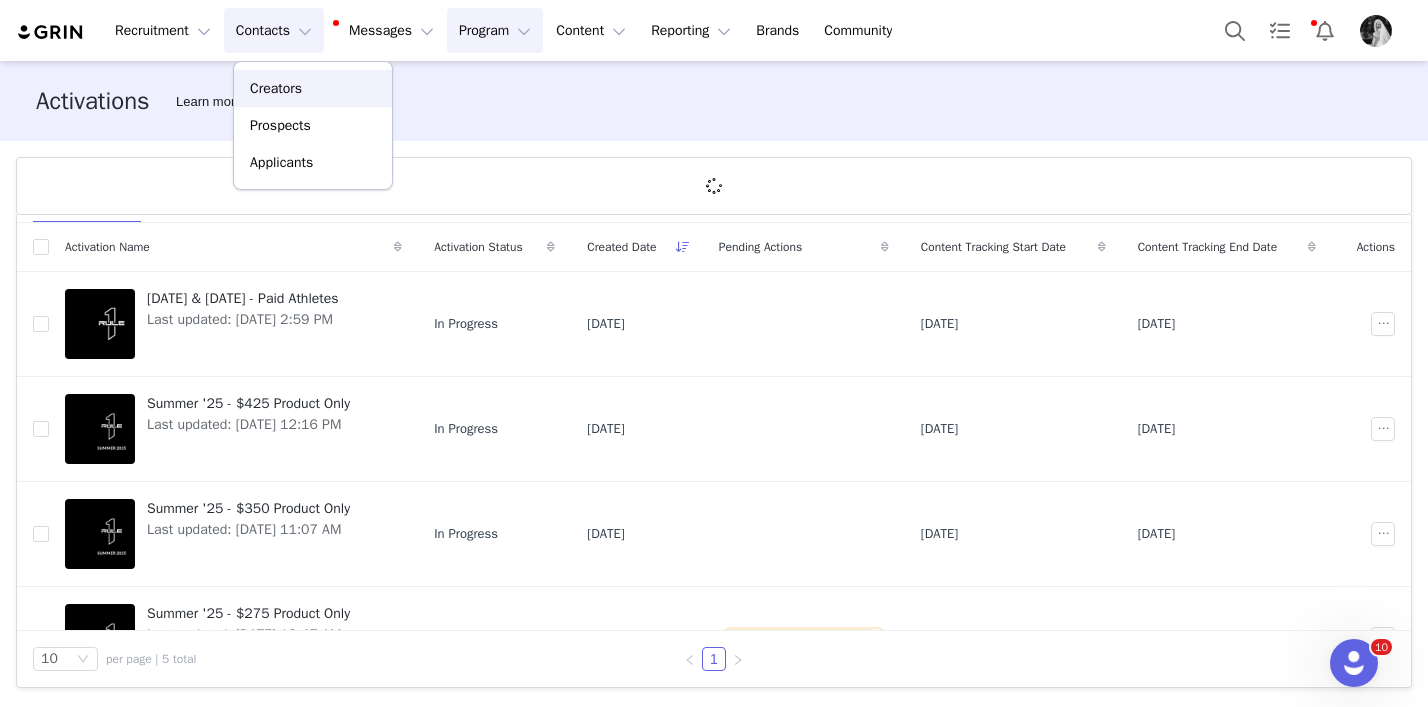 click on "Creators" at bounding box center (313, 88) 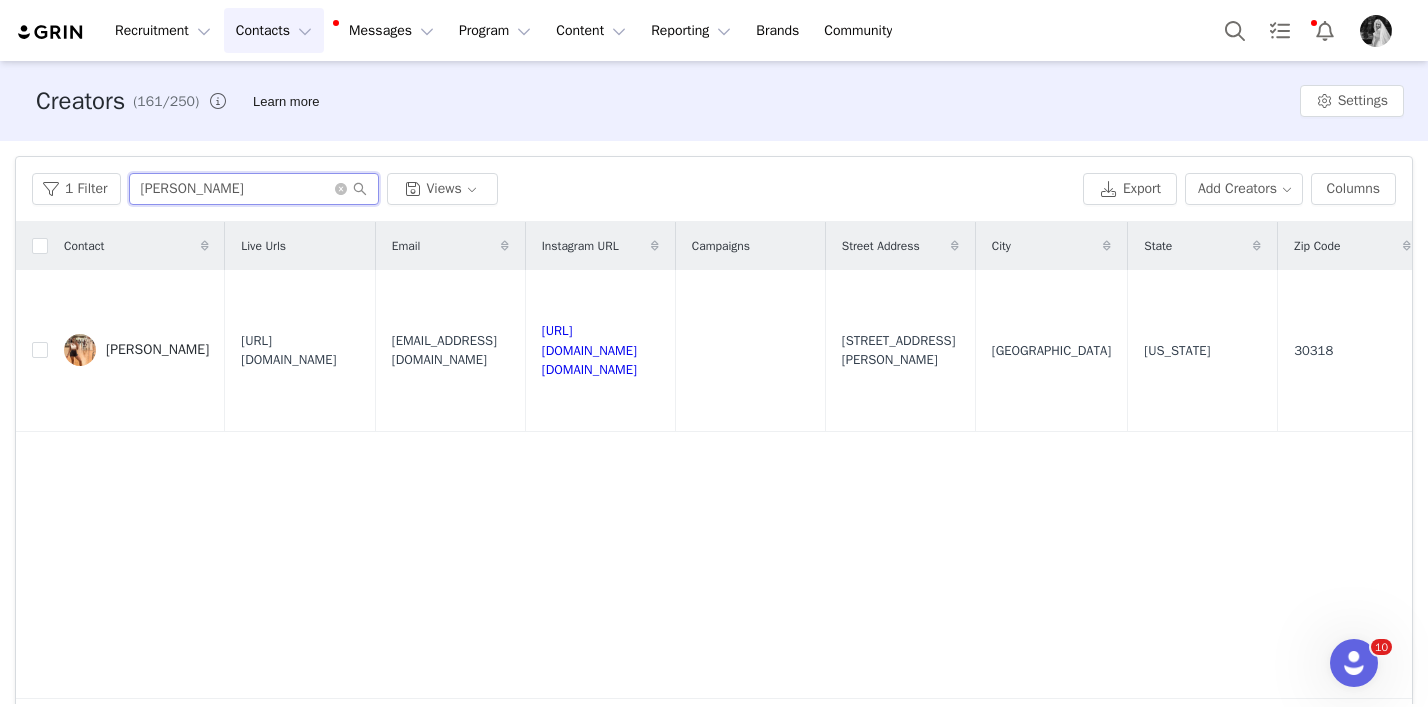 click on "britney" at bounding box center [254, 189] 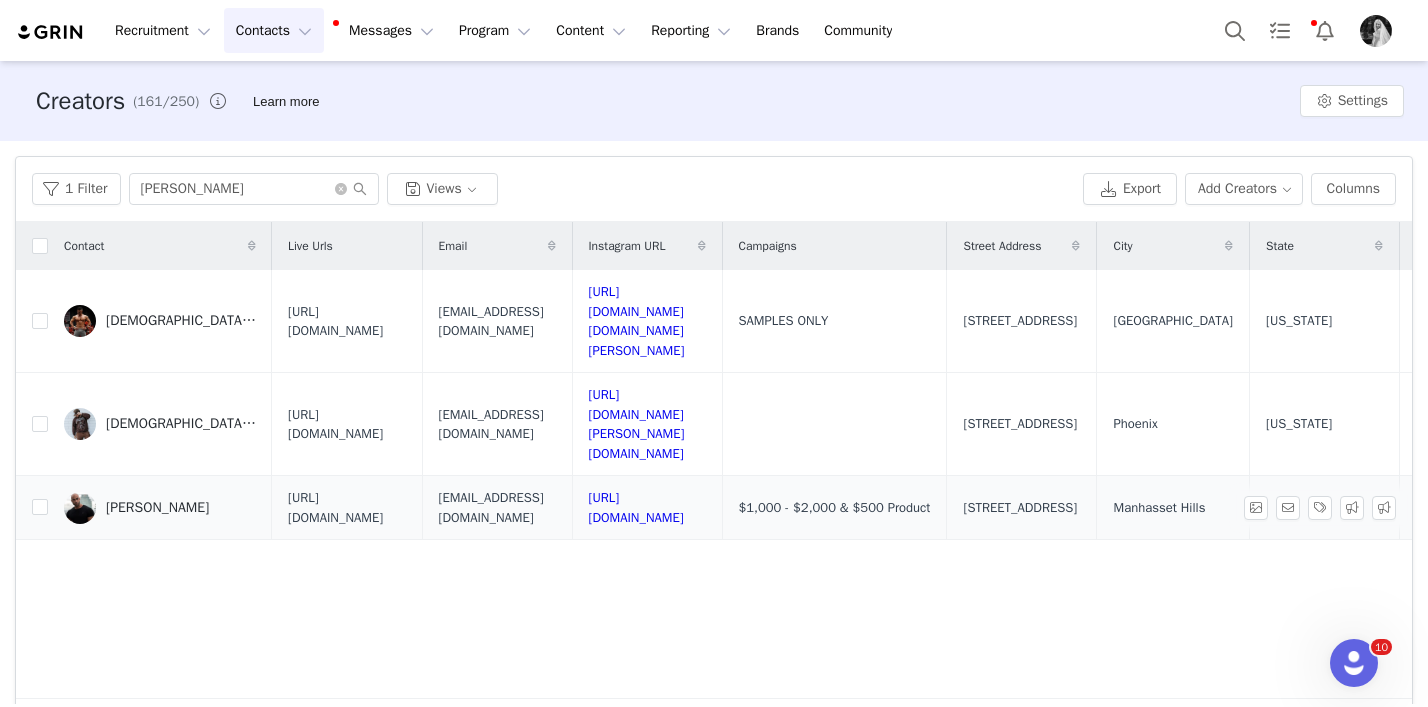 click on "Christopher Villa" at bounding box center (157, 508) 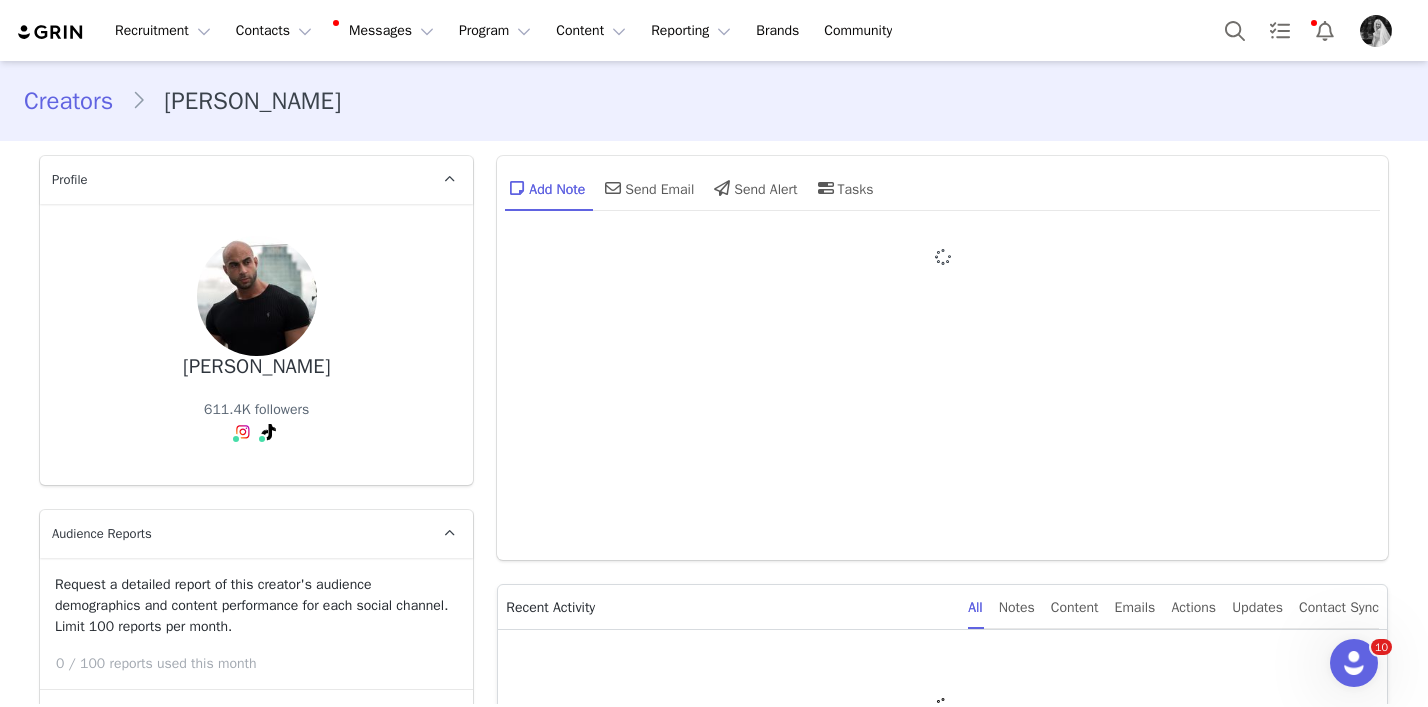 type on "+1 ([GEOGRAPHIC_DATA])" 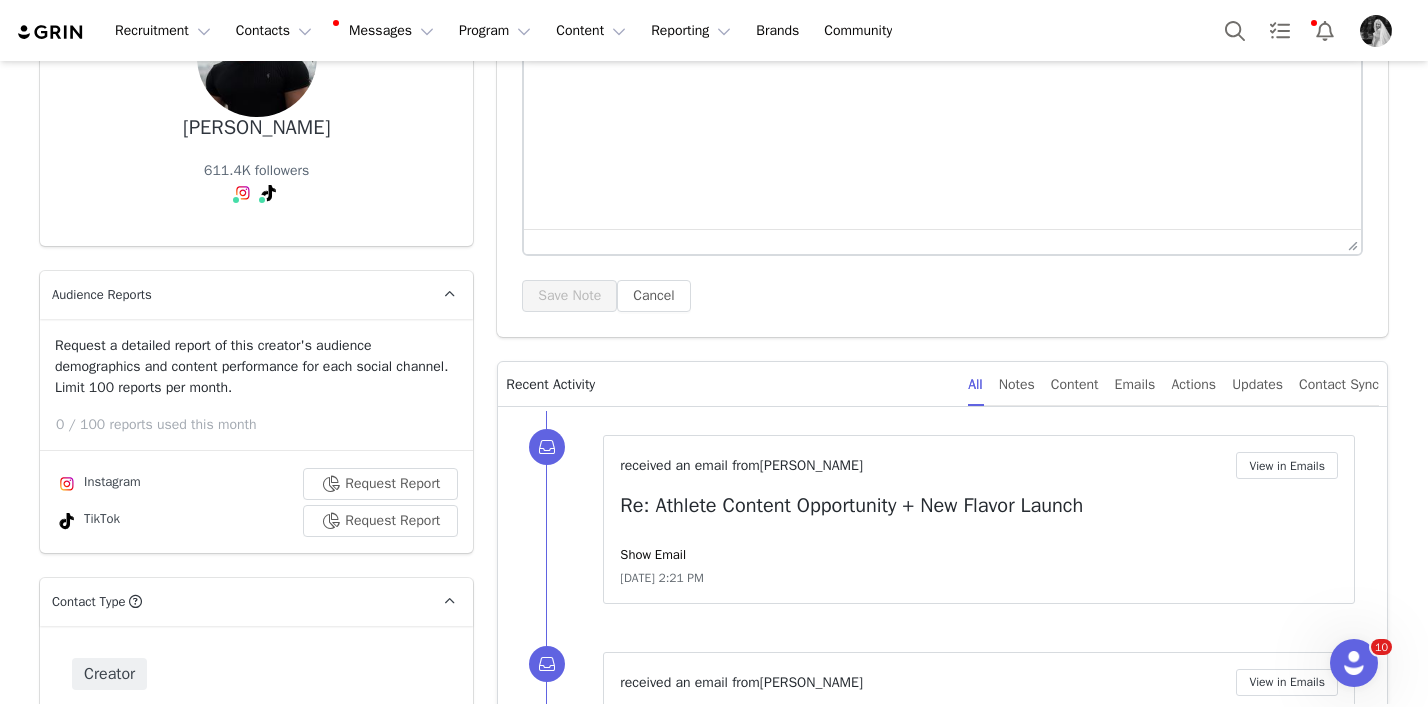 scroll, scrollTop: 486, scrollLeft: 0, axis: vertical 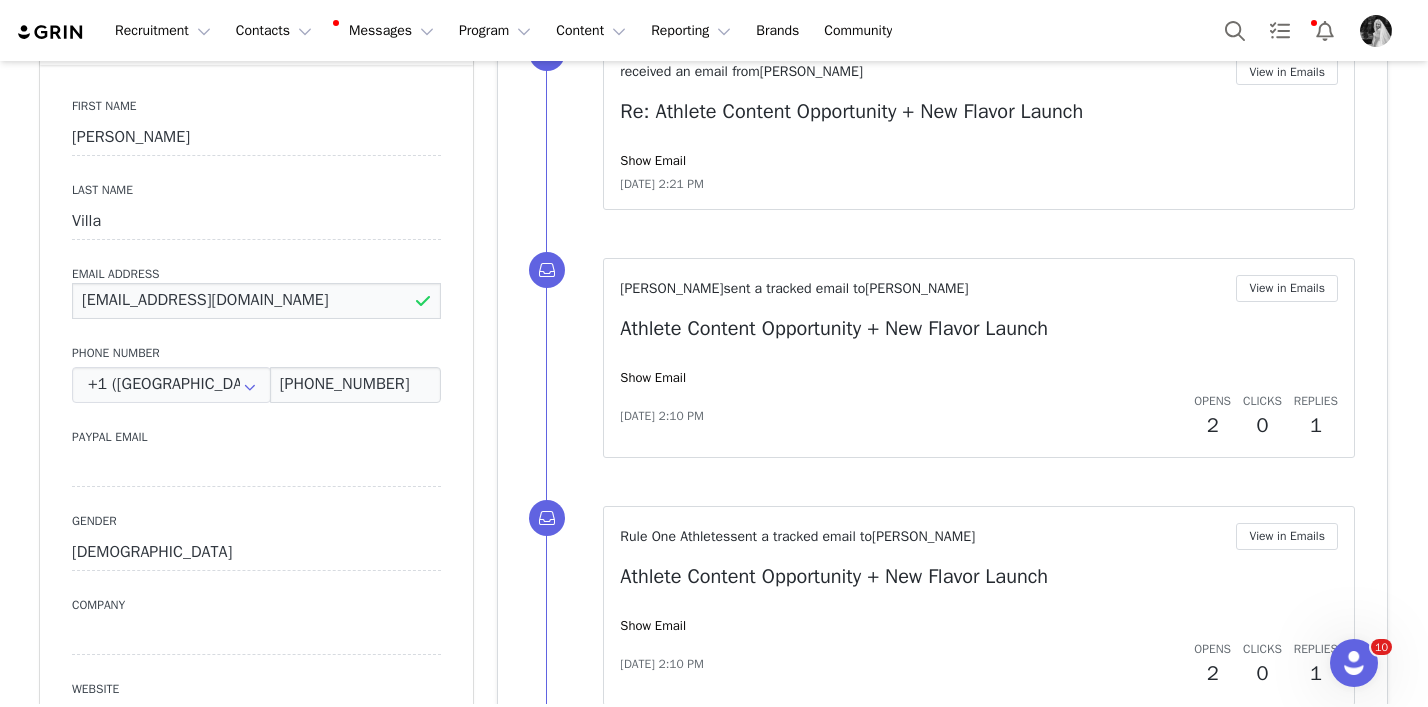 click on "Managedbyvilla@gmail.com" at bounding box center (256, 301) 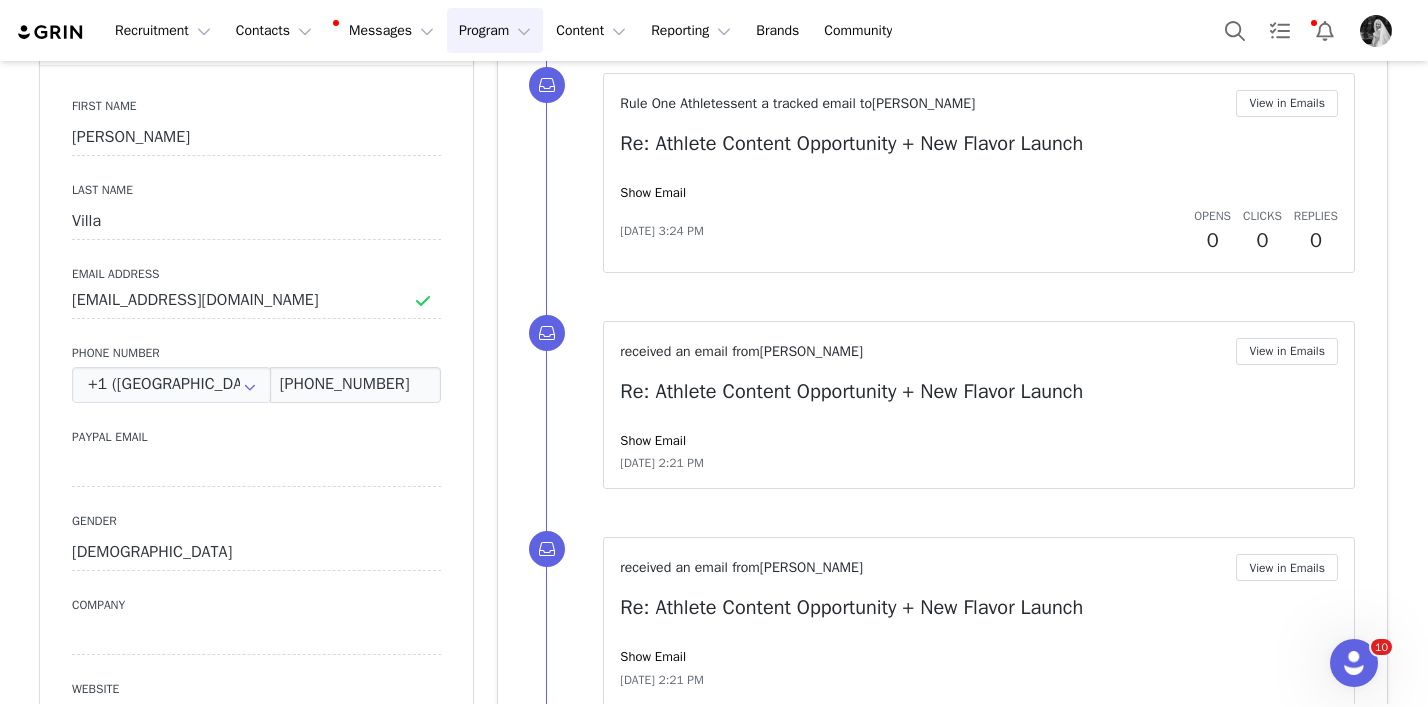 click on "Program Program" at bounding box center (495, 30) 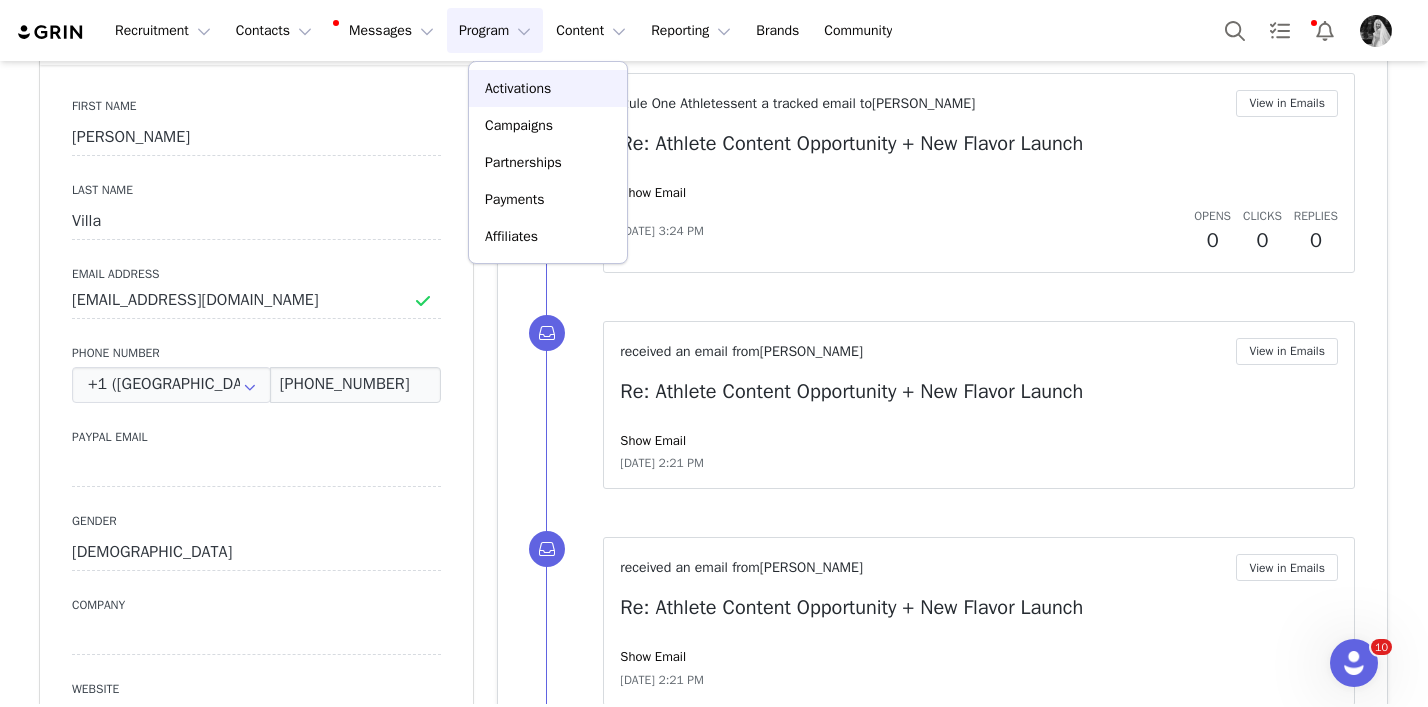 click on "Activations" at bounding box center [518, 88] 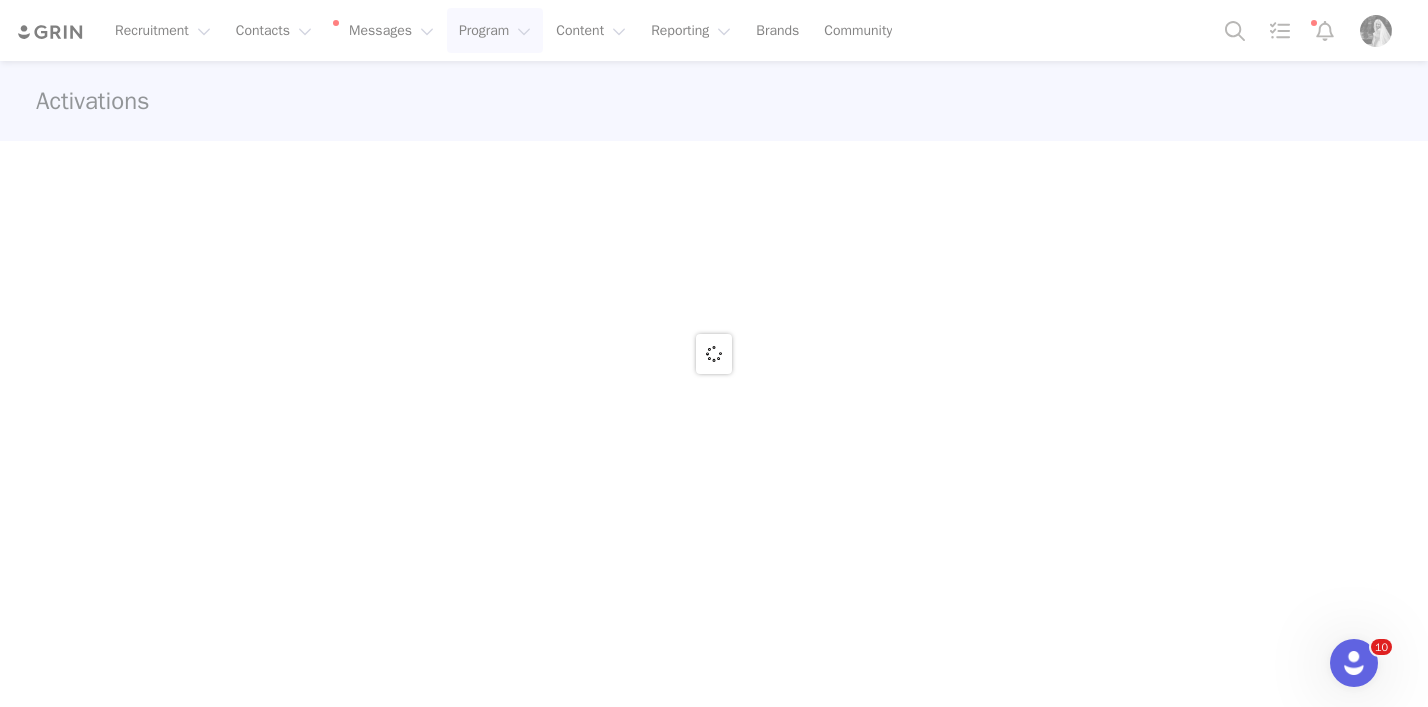 scroll, scrollTop: 0, scrollLeft: 0, axis: both 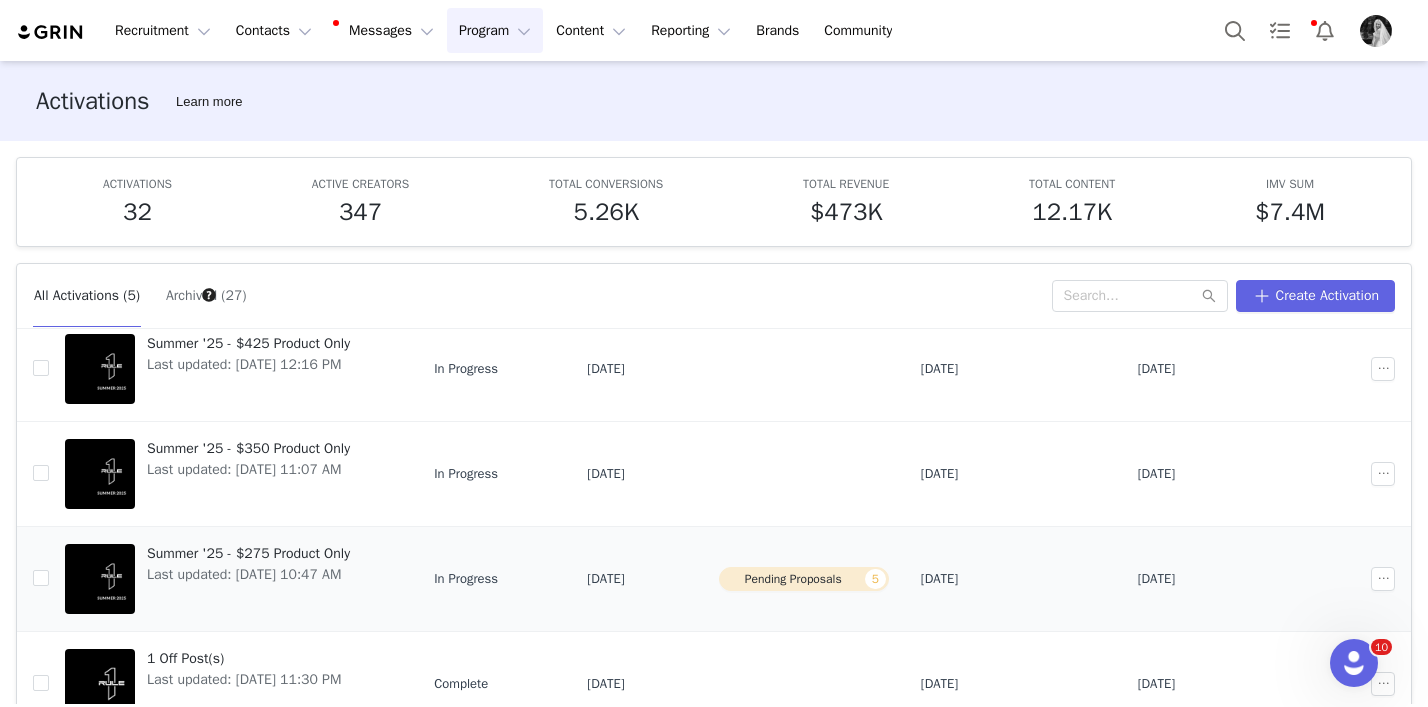 click on "Summer '25 - $275 Product Only" at bounding box center [248, 553] 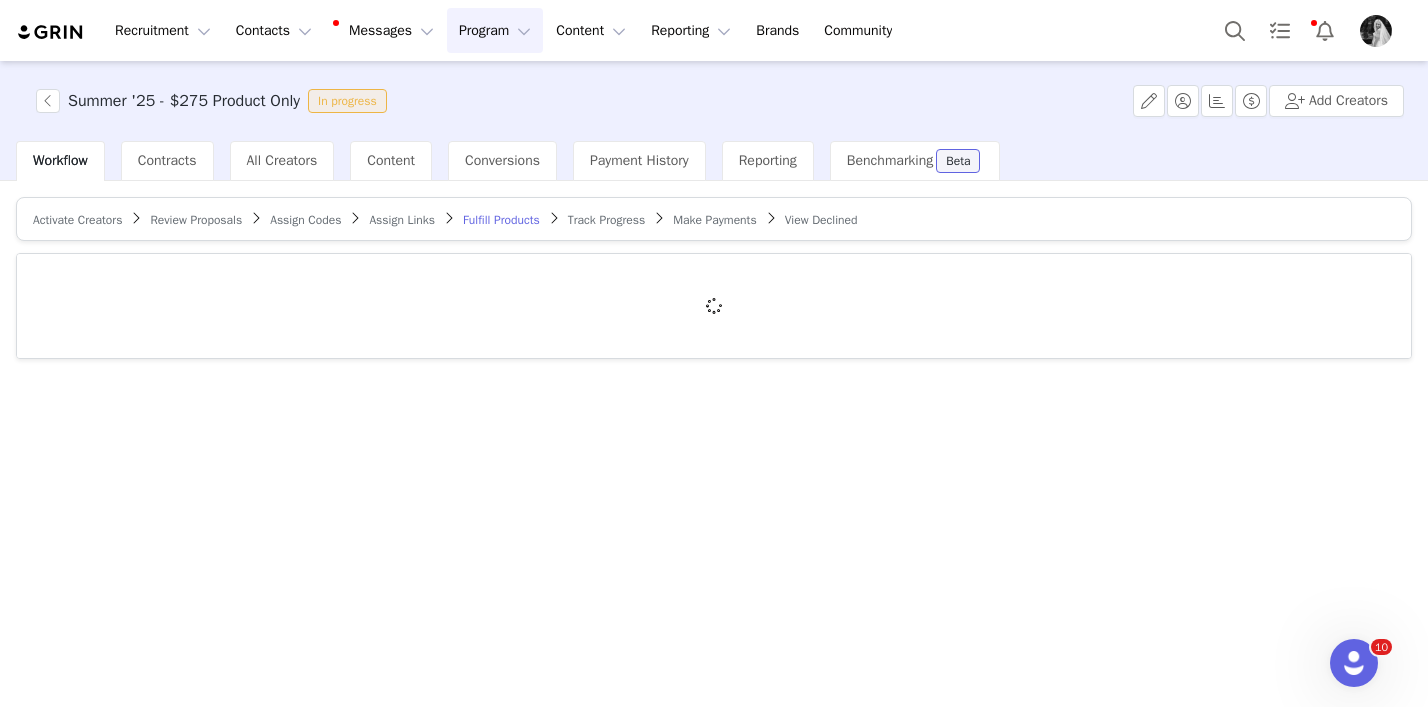 click on "Review Proposals" at bounding box center (196, 220) 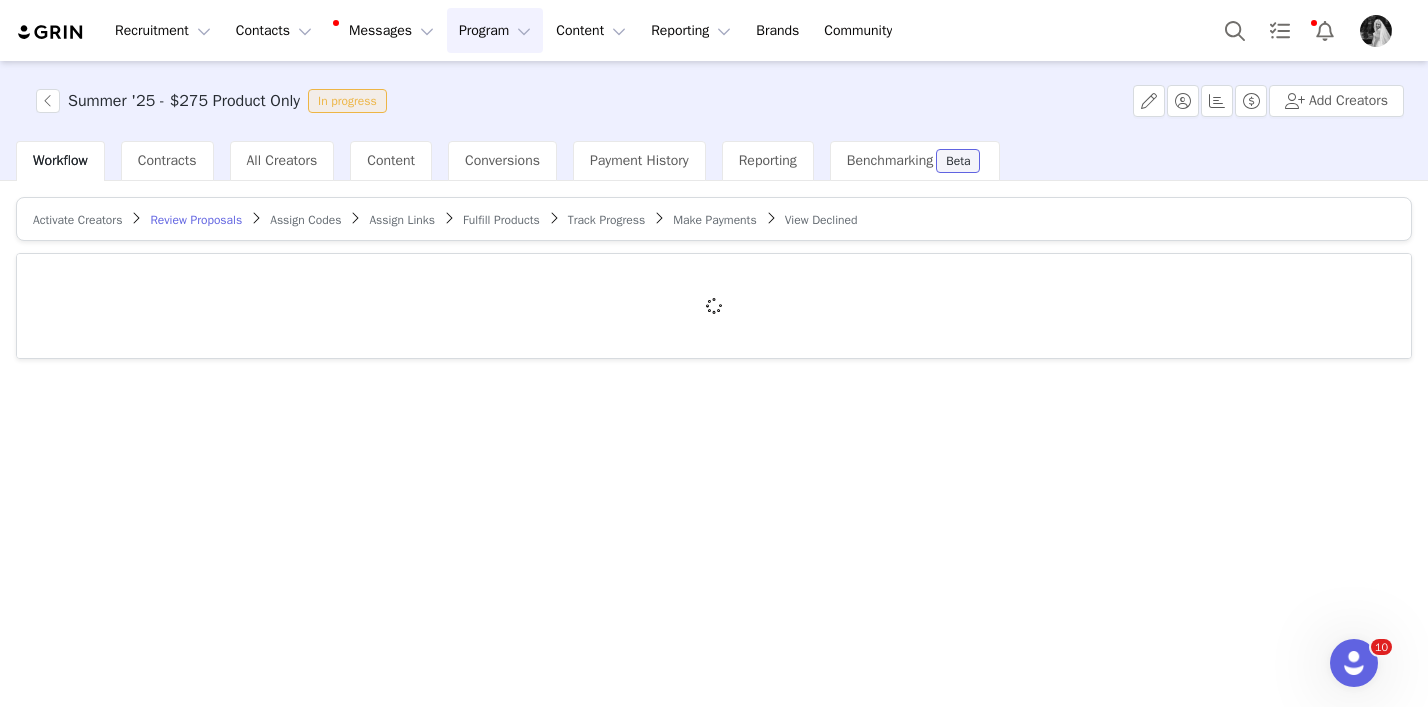 drag, startPoint x: 506, startPoint y: 221, endPoint x: 755, endPoint y: 371, distance: 290.69055 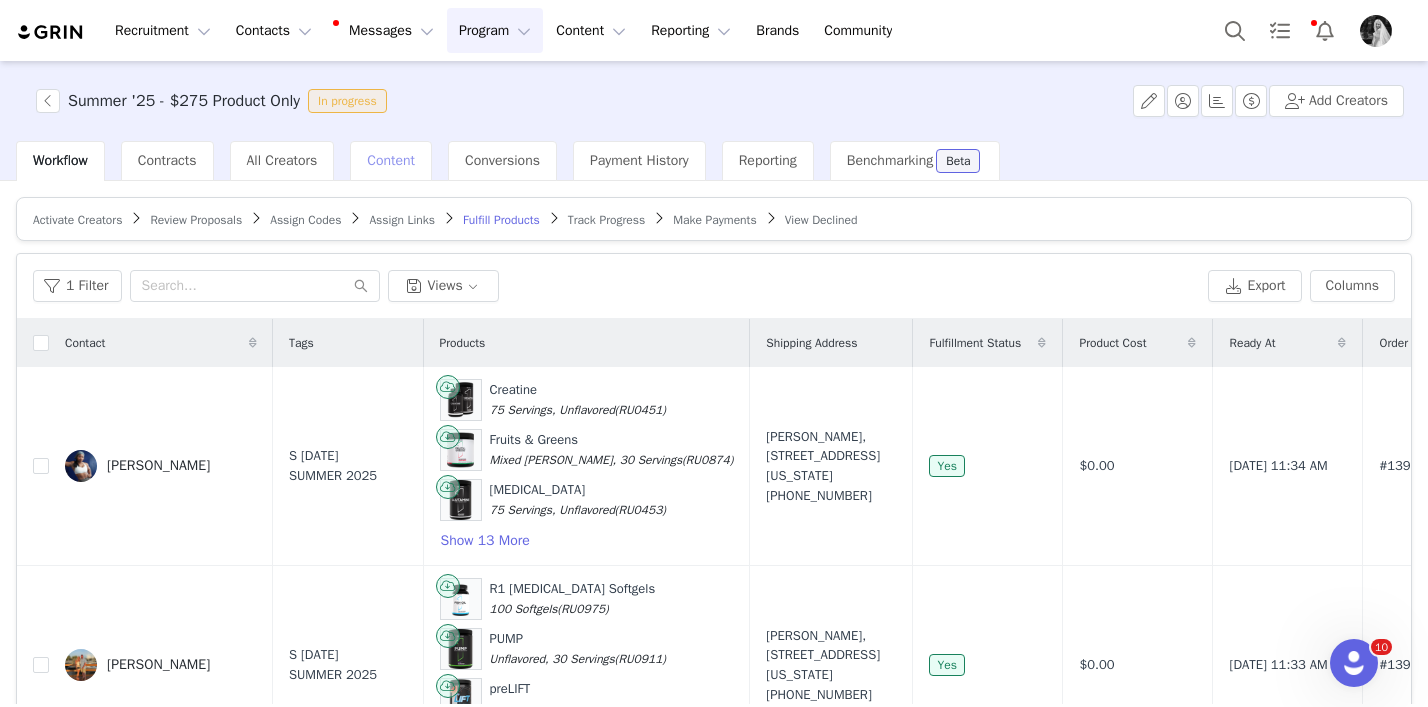 click on "Activate Creators" at bounding box center (77, 220) 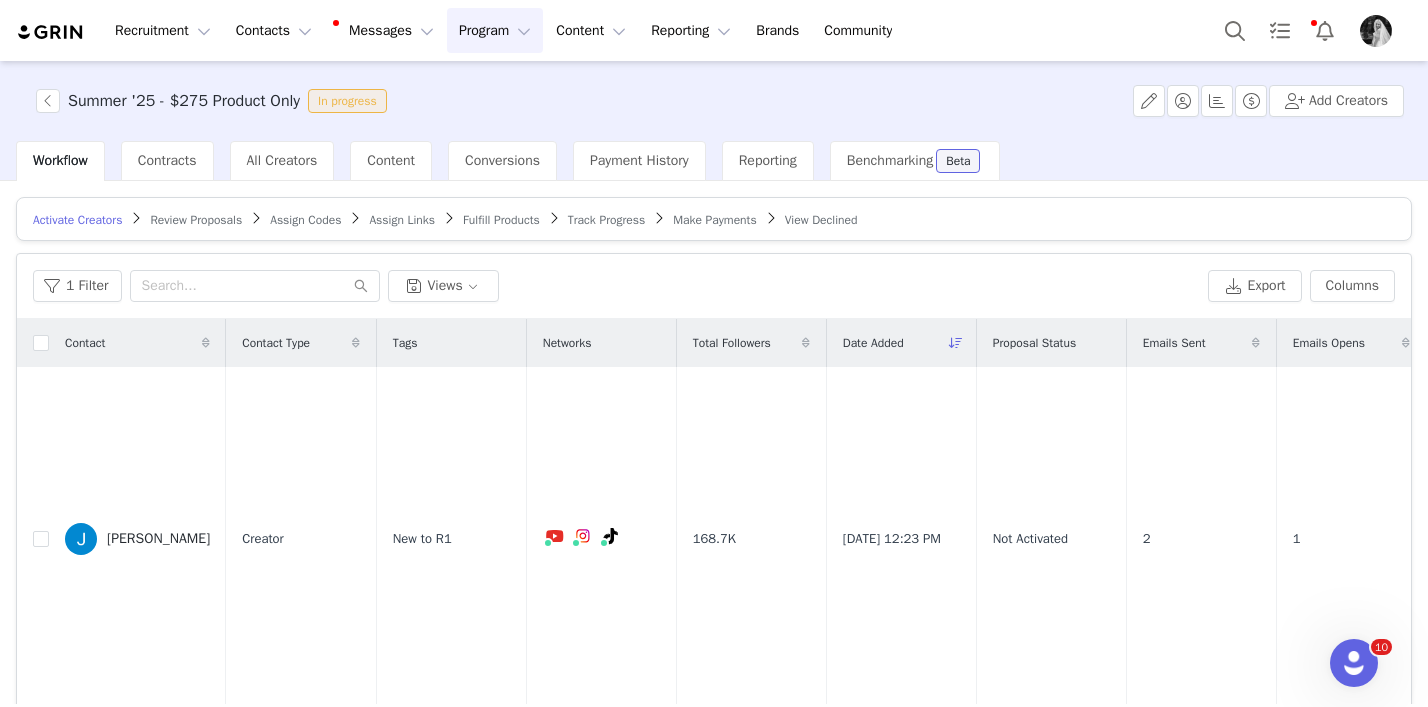 click on "Activate Creators Review Proposals Assign Codes Assign Links Fulfill Products Track Progress Make Payments View Declined" at bounding box center (714, 219) 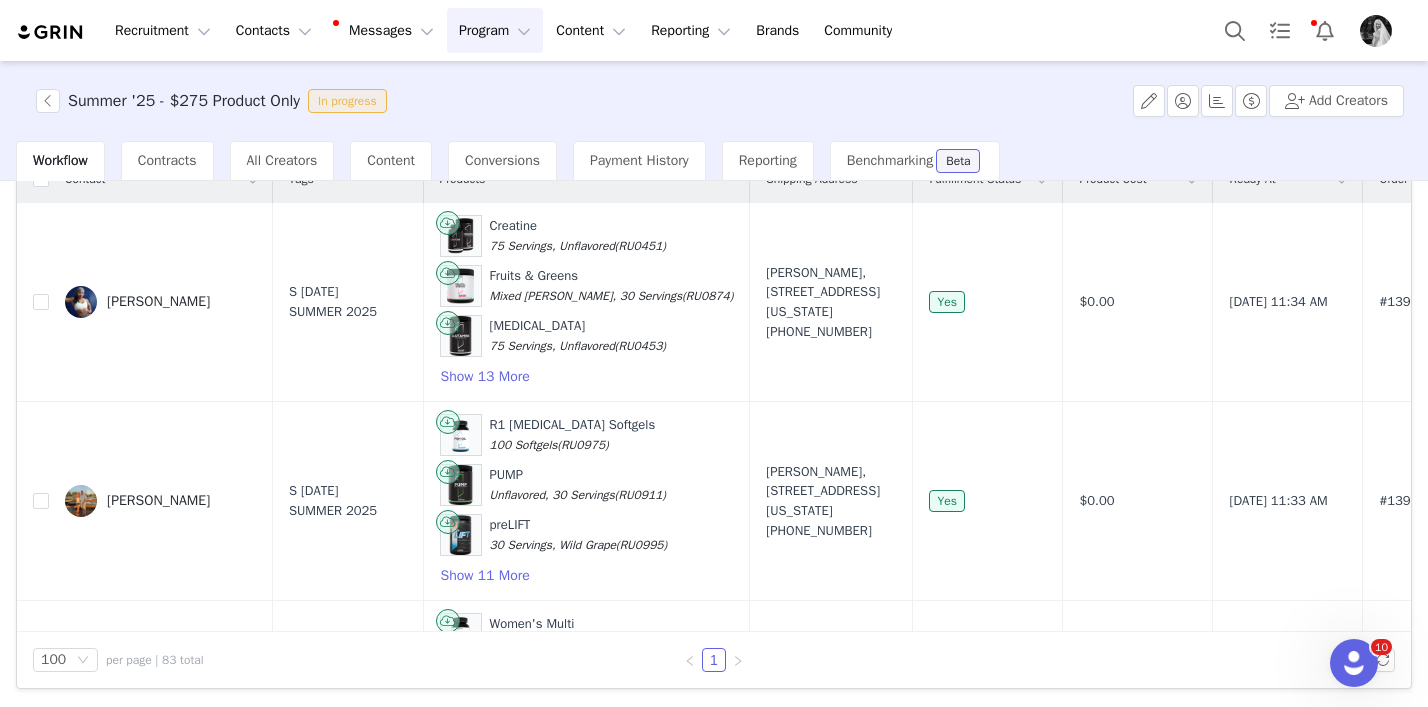scroll, scrollTop: 0, scrollLeft: 0, axis: both 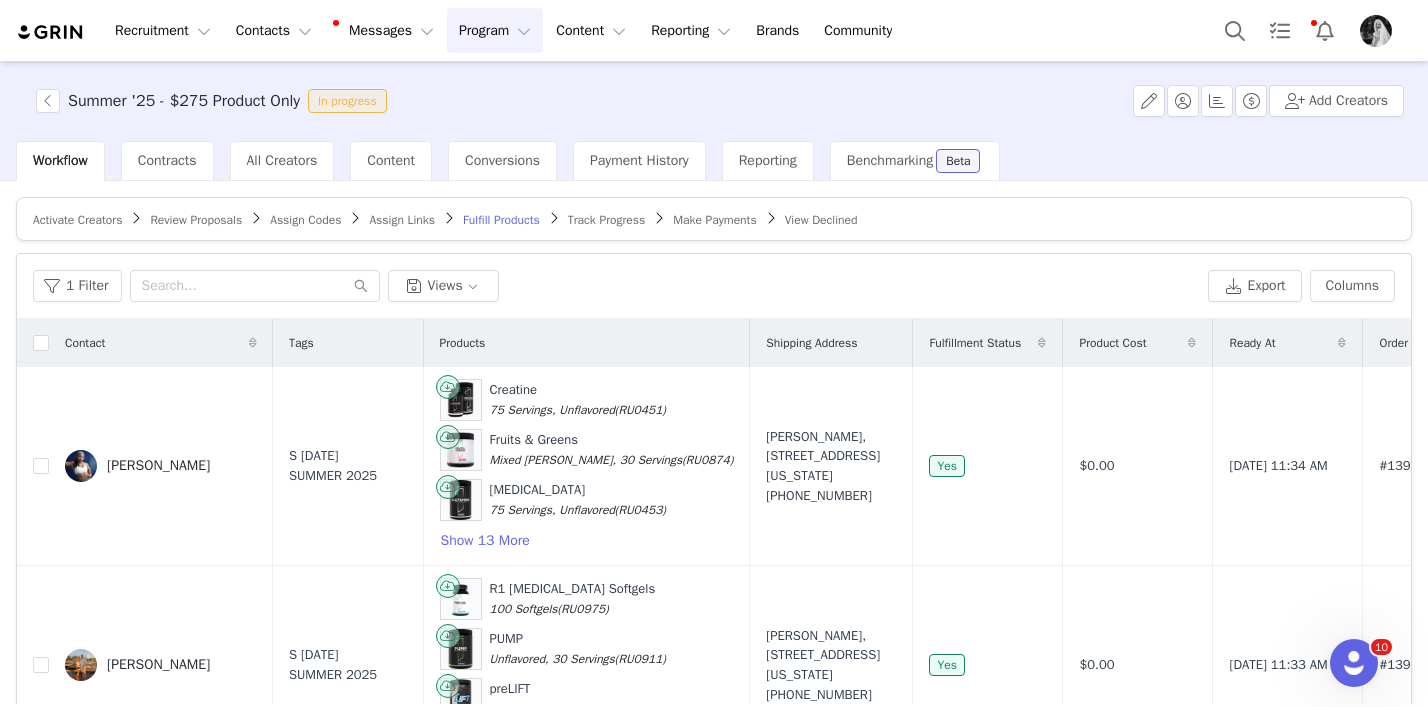 click on "Program Program" at bounding box center [495, 30] 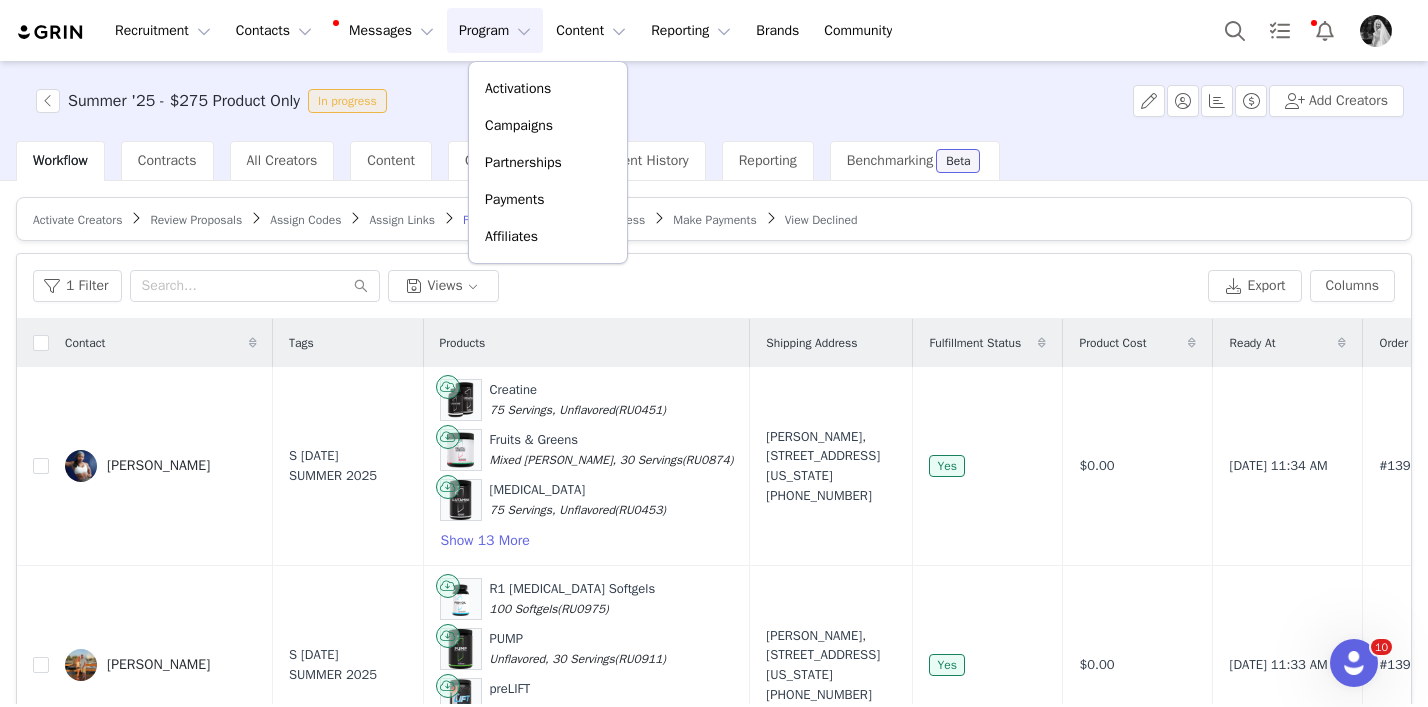 click on "Activations Campaigns Partnerships Payments Affiliates" at bounding box center [548, 162] 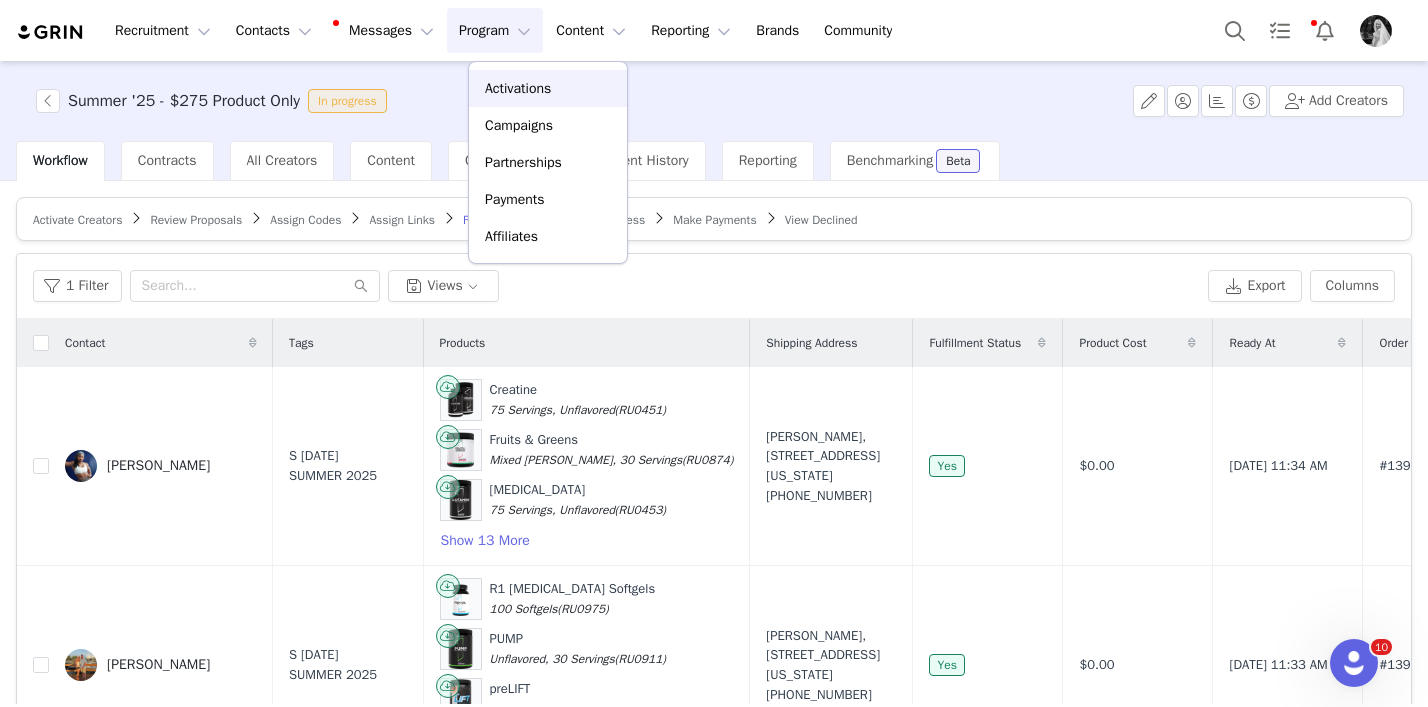 click on "Activations" at bounding box center [518, 88] 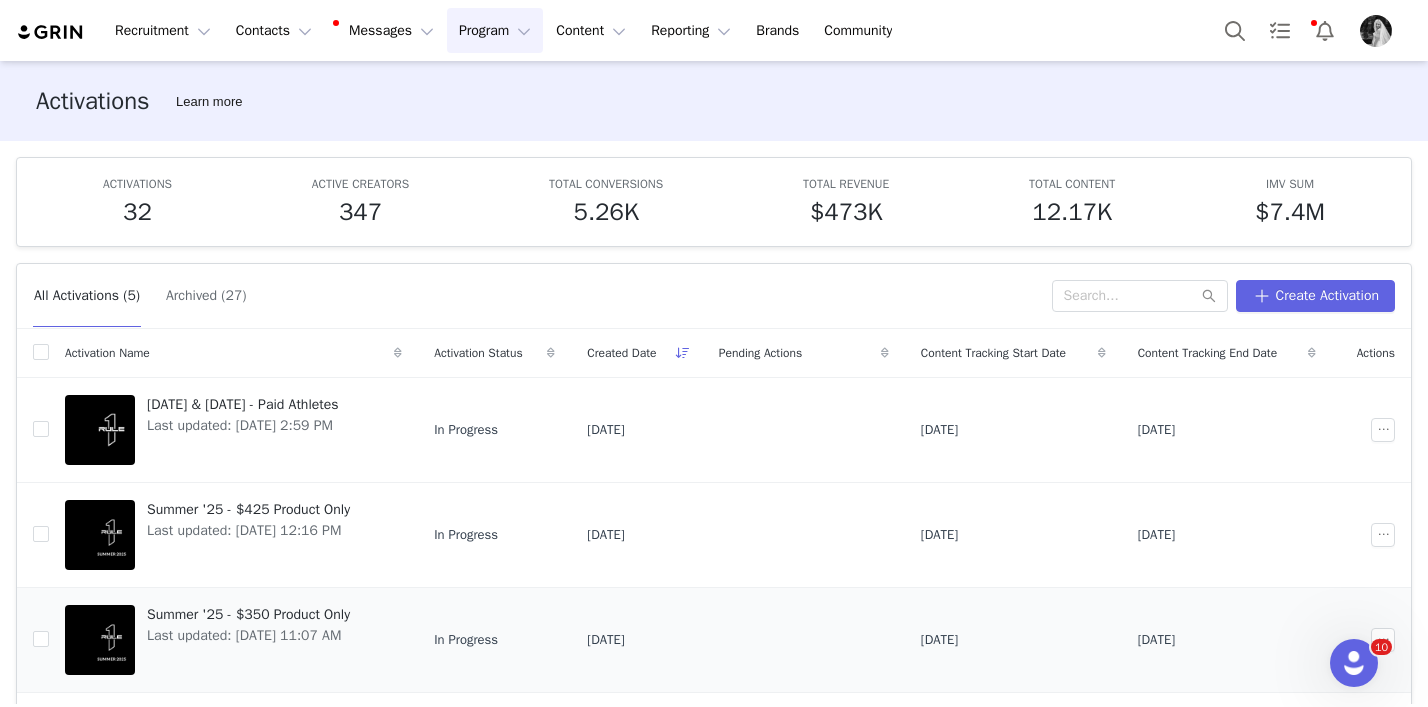 click on "Summer '25 - $350 Product Only" at bounding box center [248, 614] 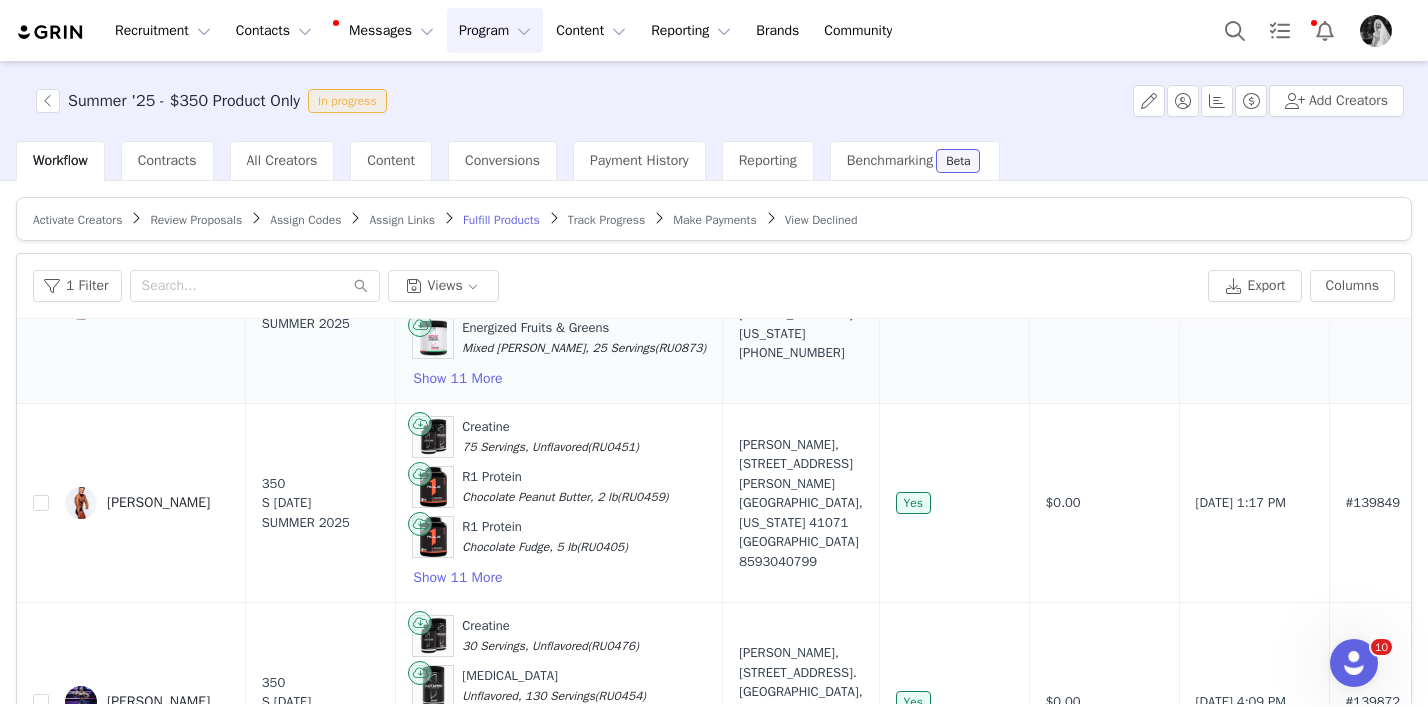 scroll, scrollTop: 0, scrollLeft: 0, axis: both 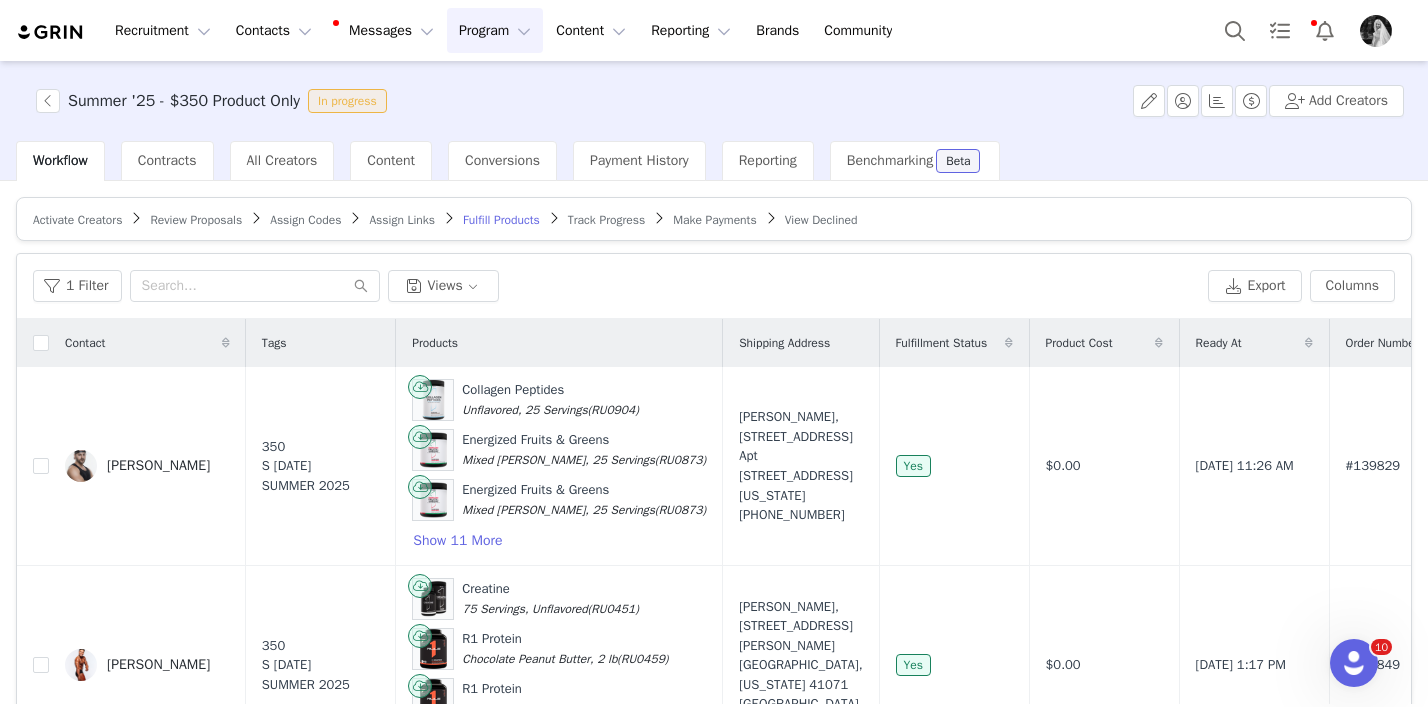 click on "Activate Creators" at bounding box center (77, 220) 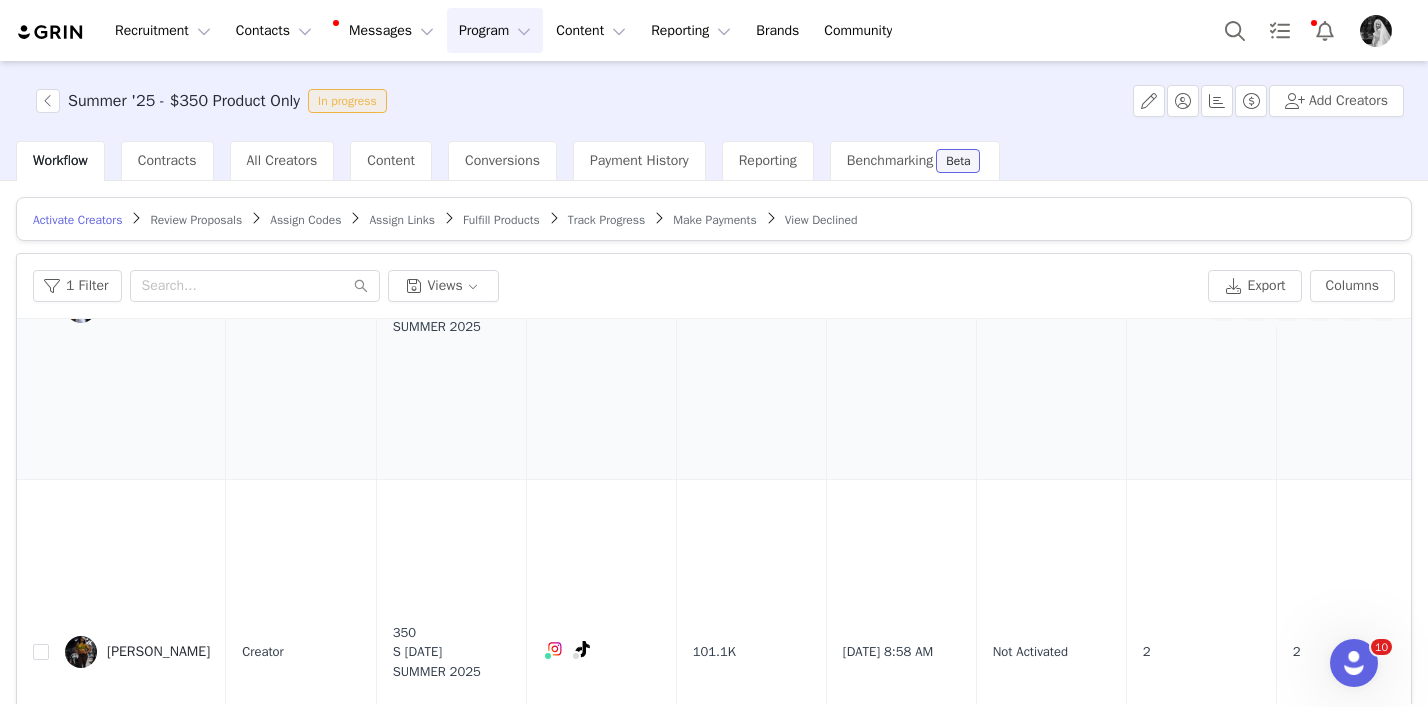 scroll, scrollTop: 273, scrollLeft: 0, axis: vertical 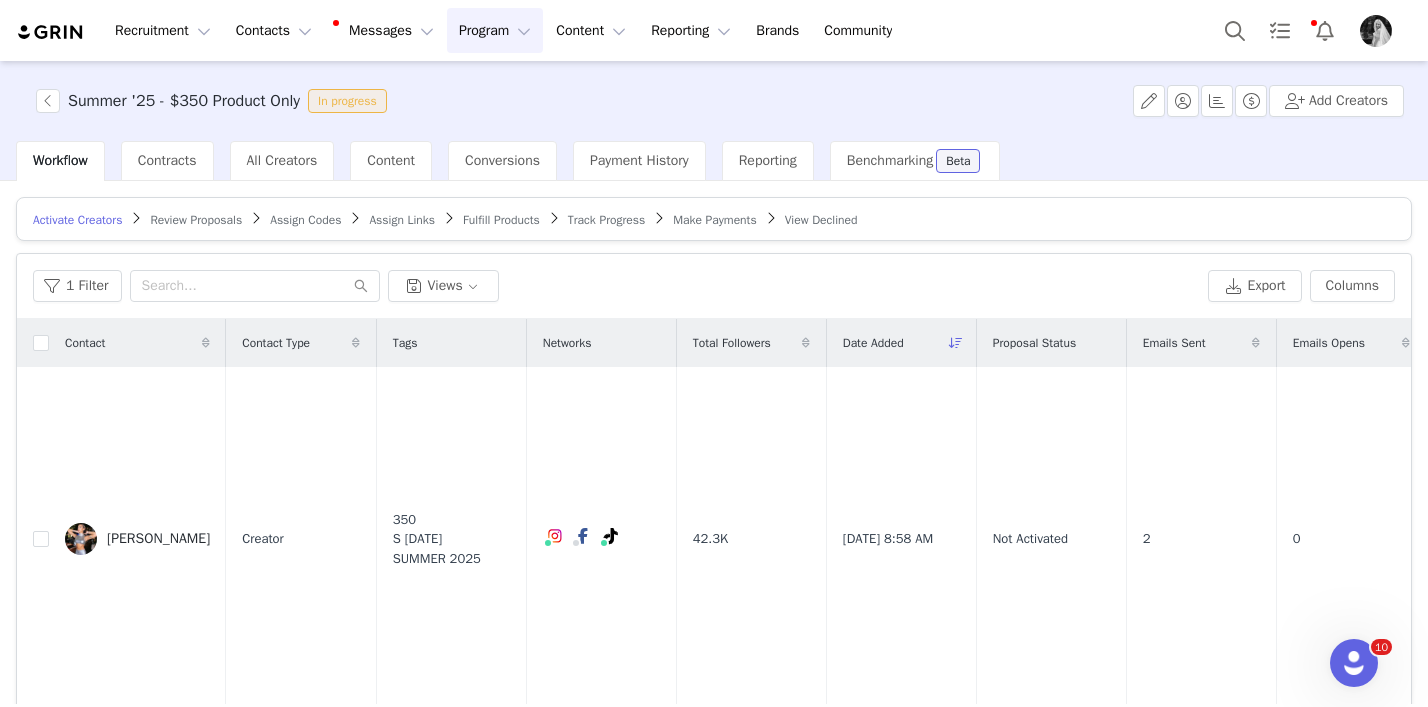 click on "Program Program" at bounding box center (495, 30) 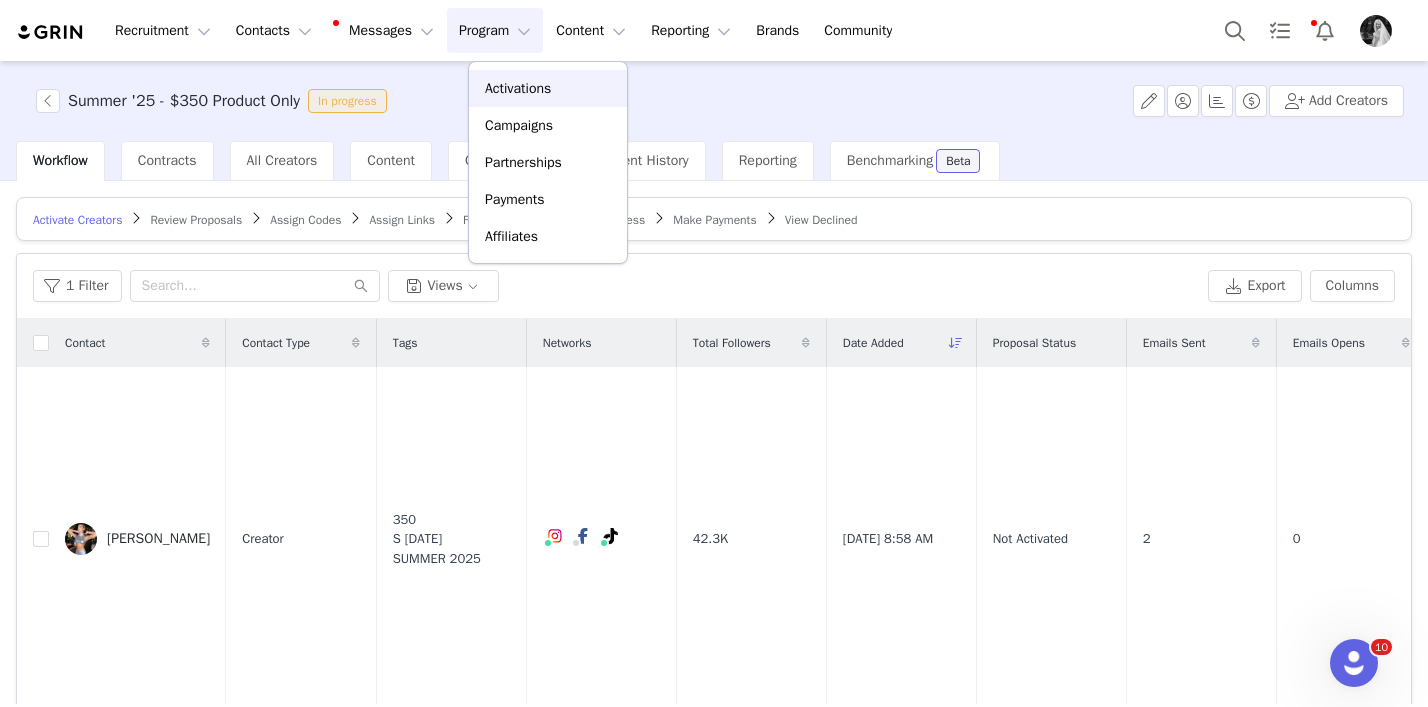 click on "Activations" at bounding box center [518, 88] 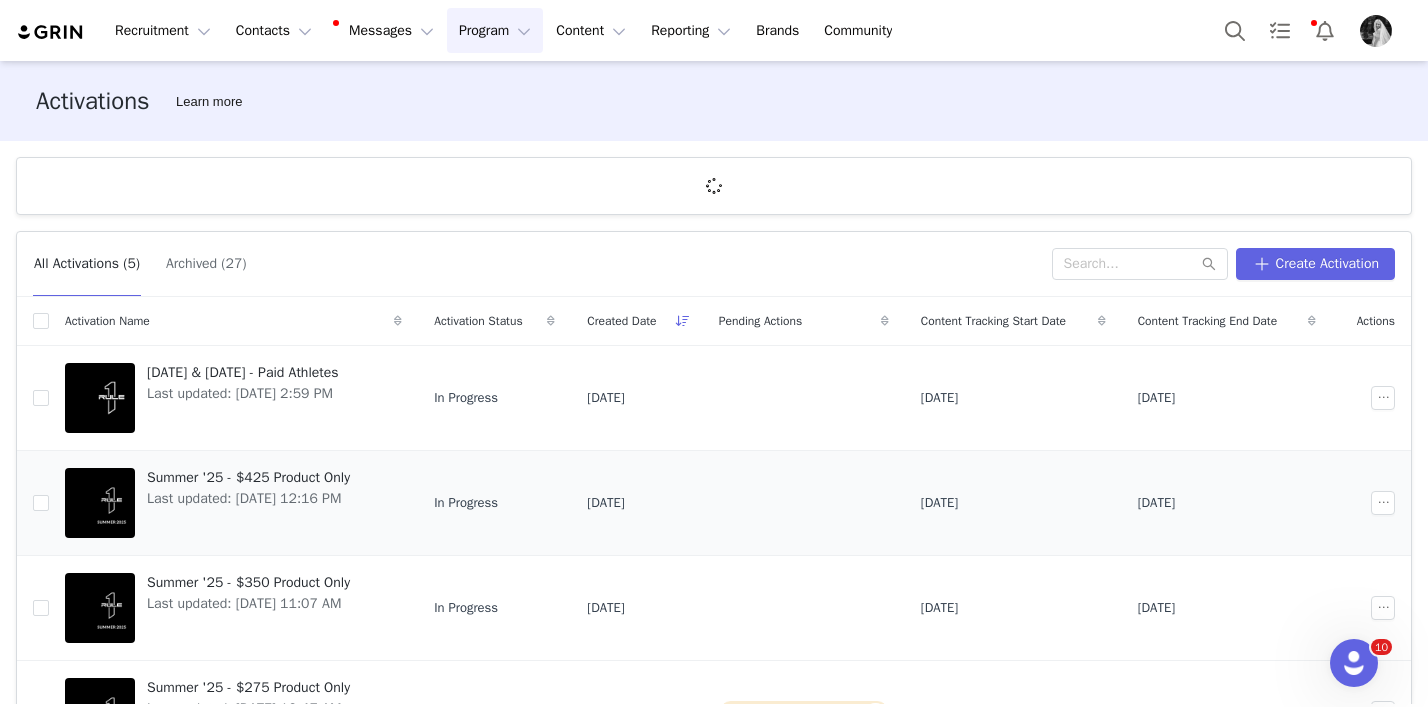 click on "Summer '25 - $425 Product Only" at bounding box center [248, 477] 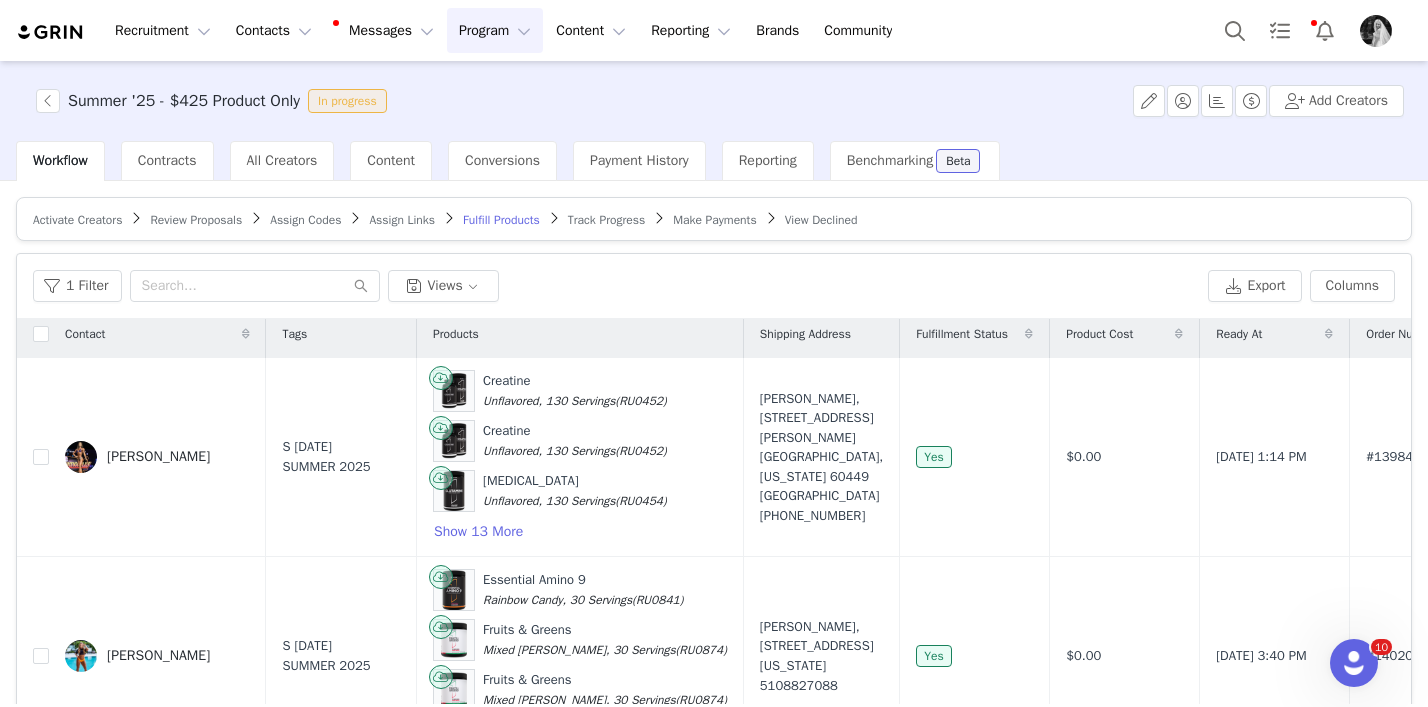 scroll, scrollTop: 11, scrollLeft: 0, axis: vertical 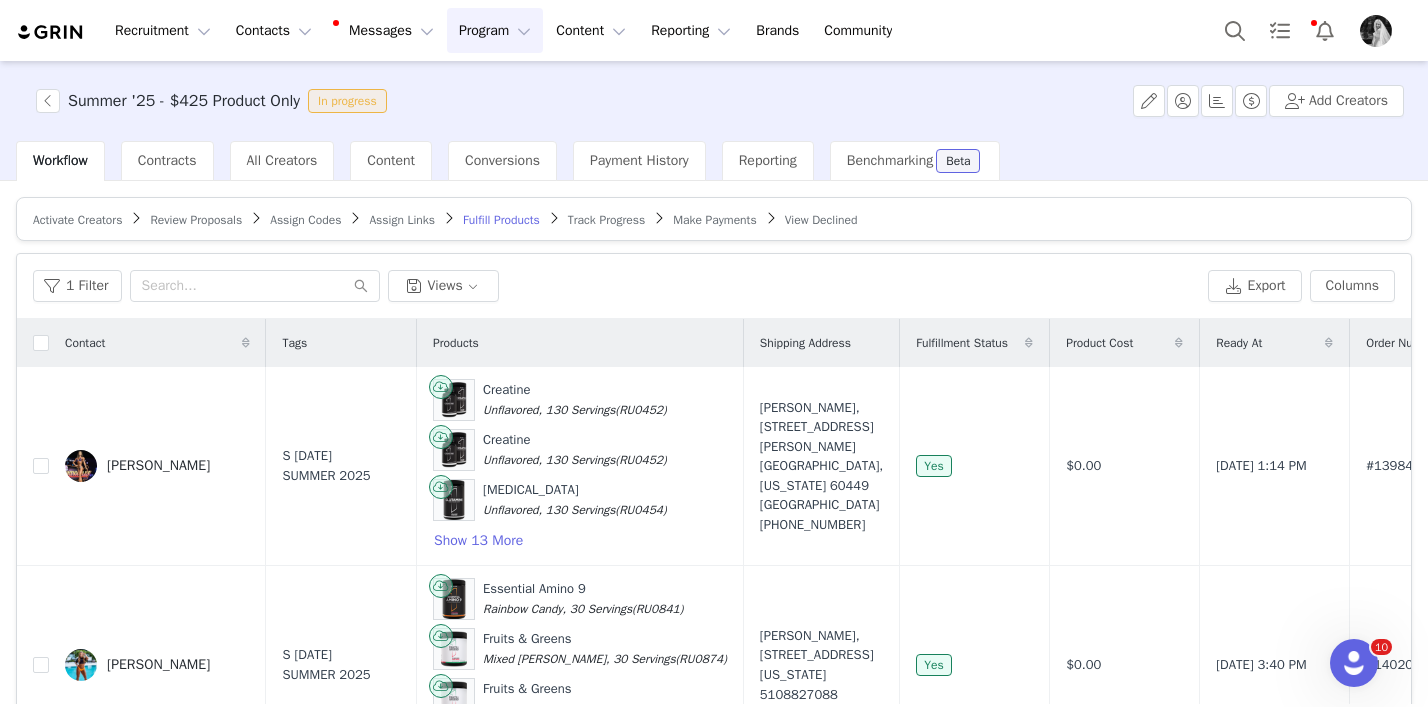 click on "Activate Creators" at bounding box center [77, 220] 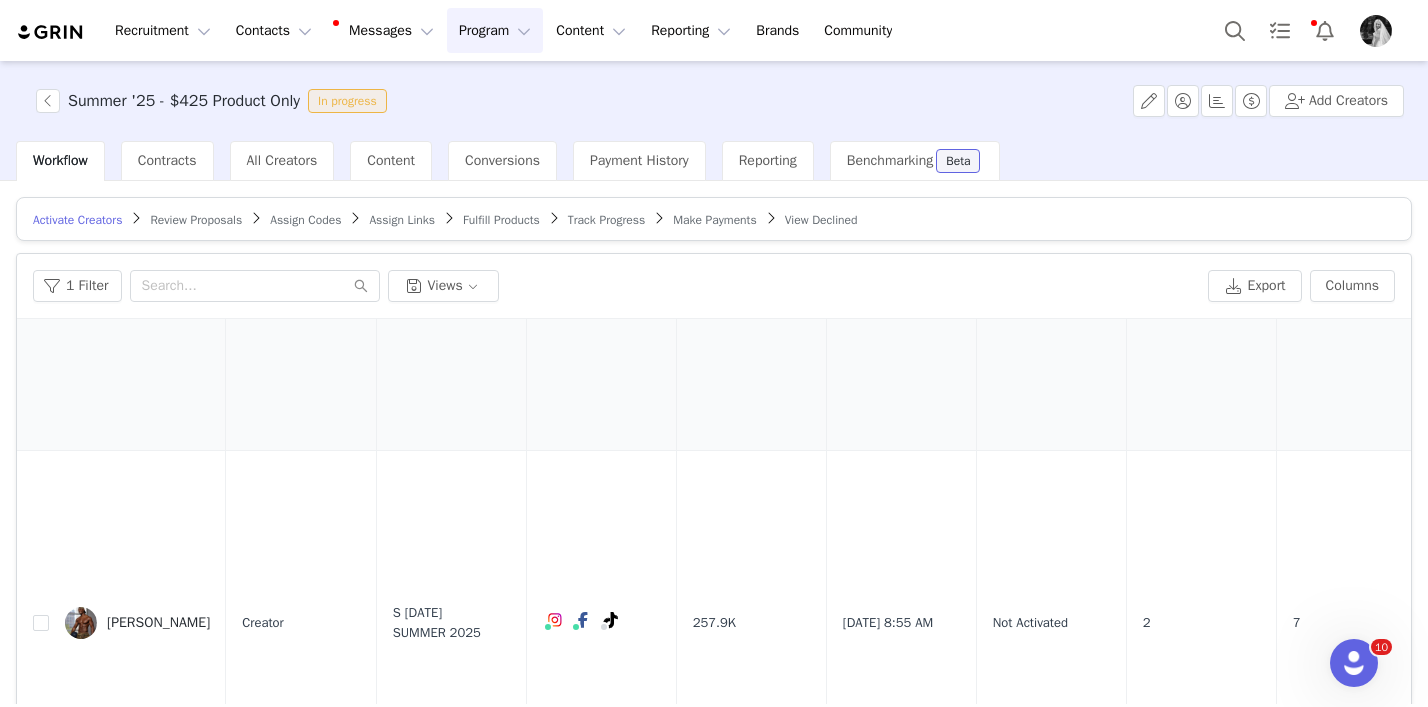 scroll, scrollTop: 273, scrollLeft: 0, axis: vertical 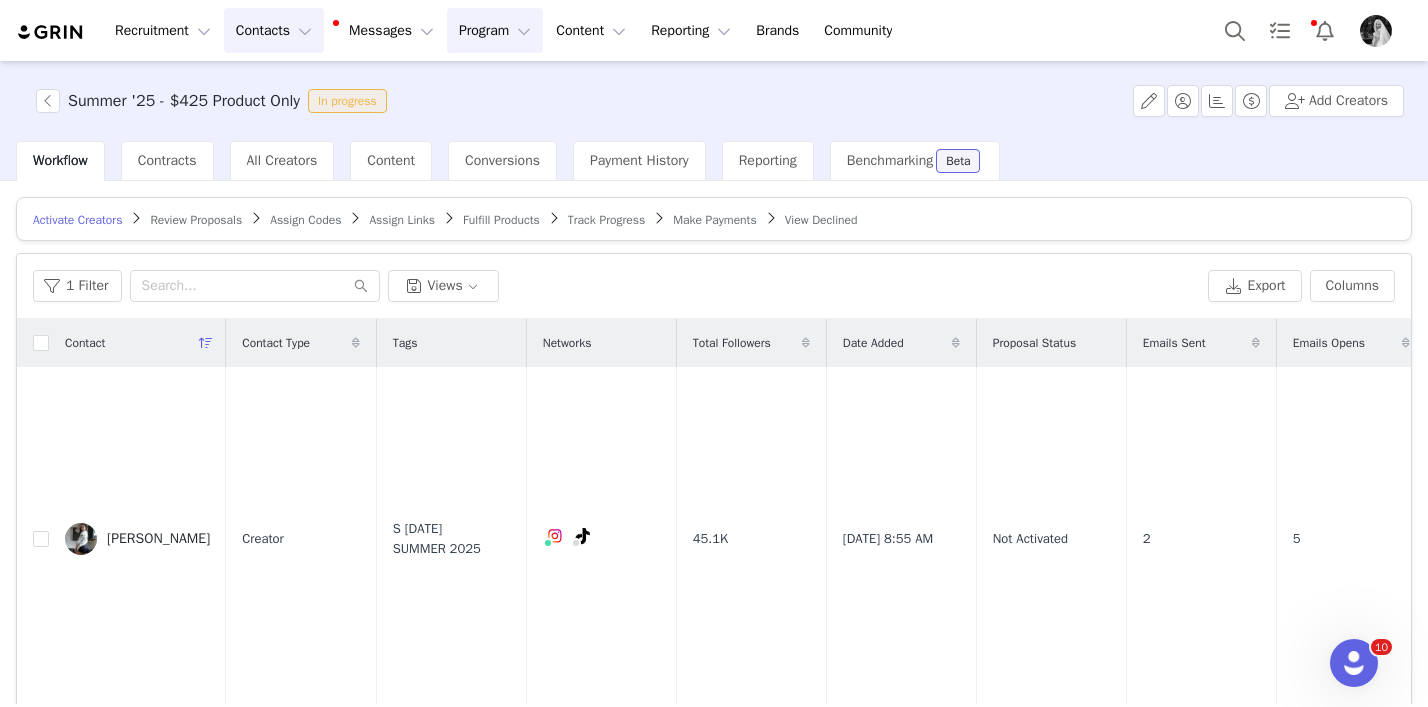 click on "Contacts Contacts" at bounding box center (274, 30) 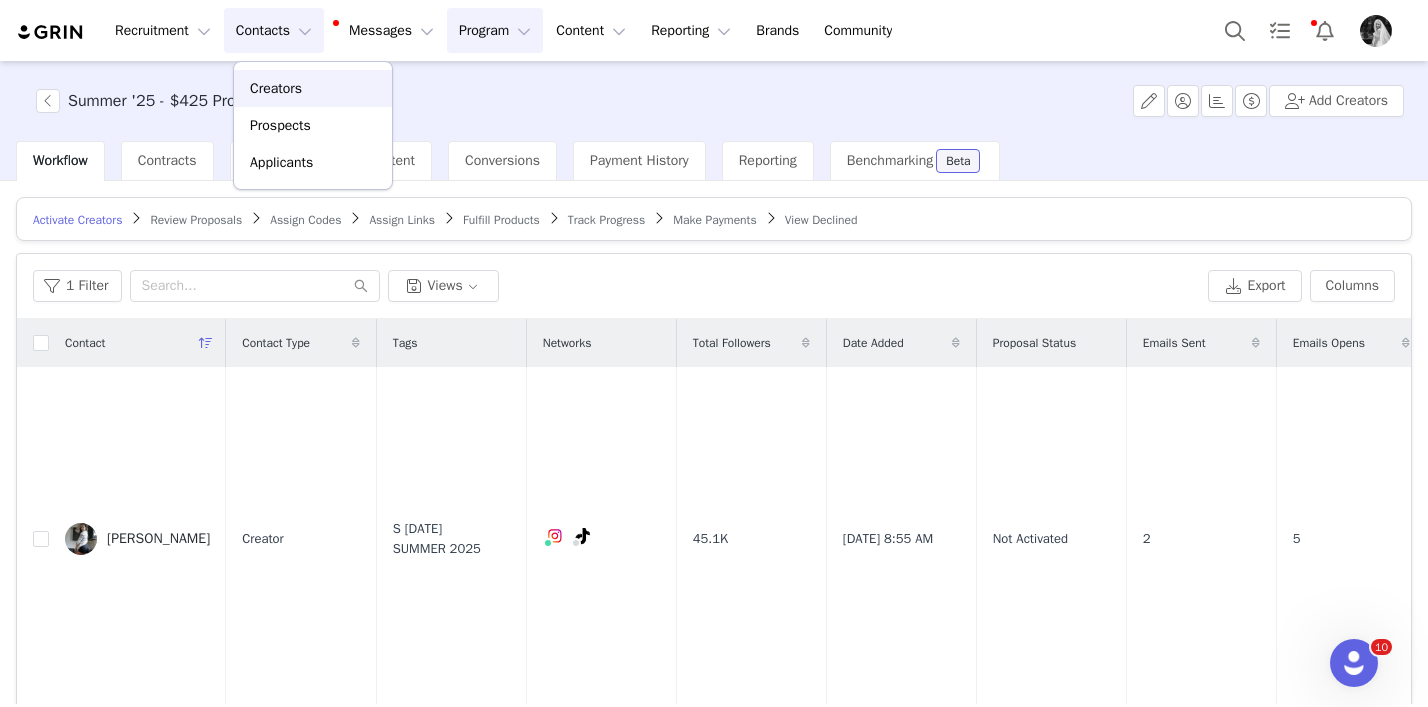 click on "Creators" at bounding box center (276, 88) 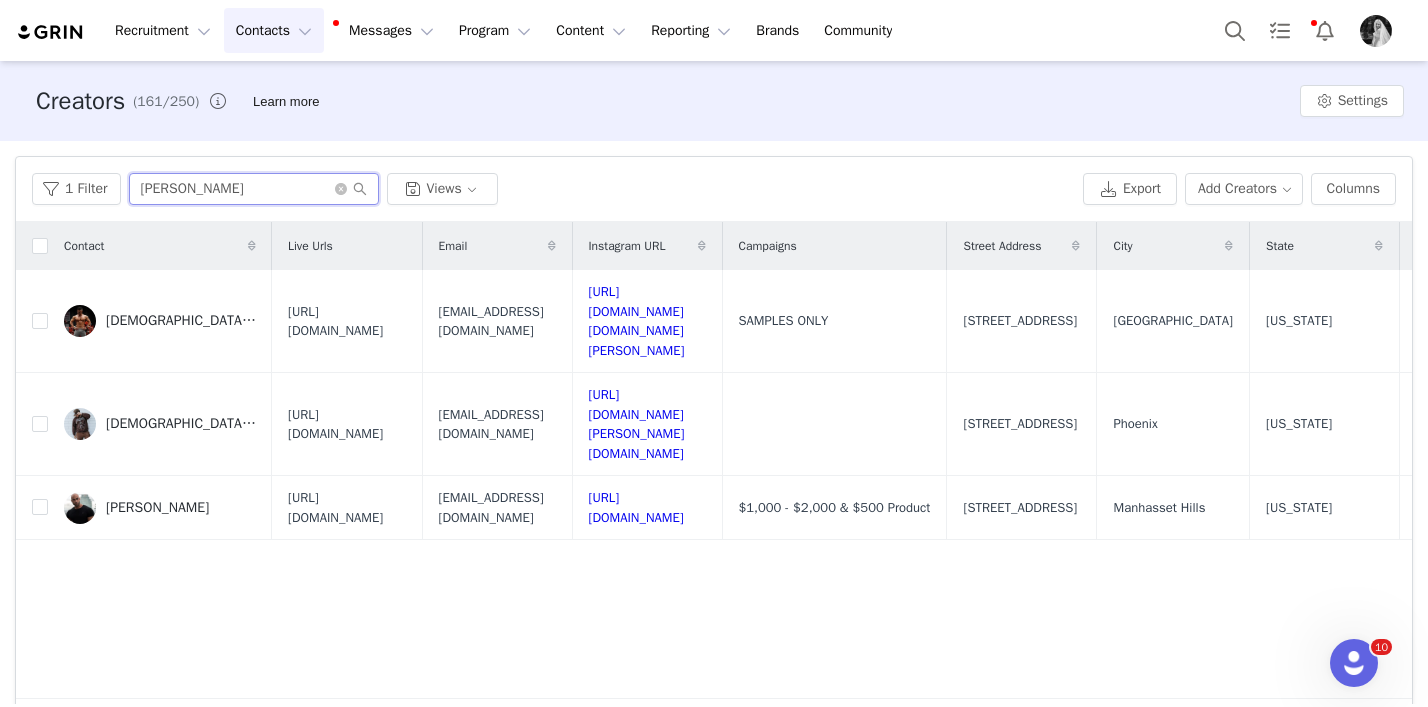 click on "chris" at bounding box center [254, 189] 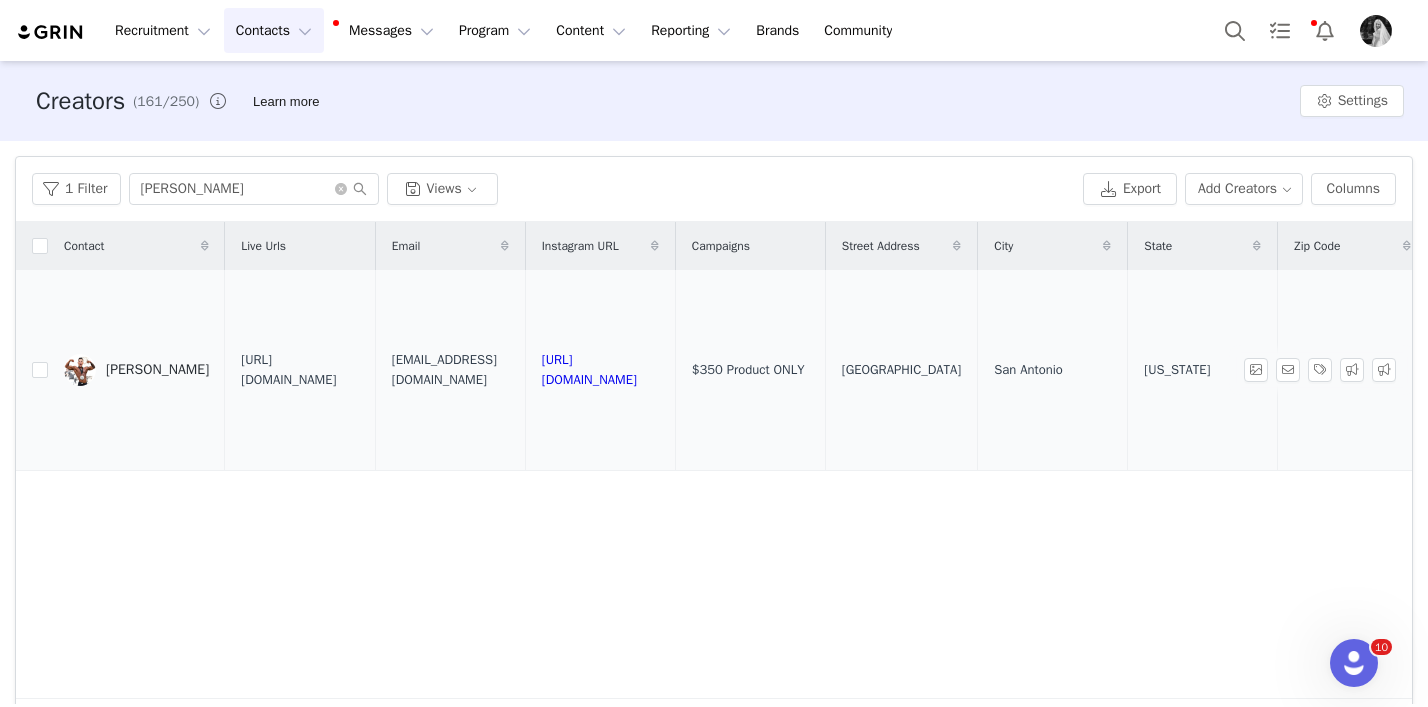 click on "[PERSON_NAME]" at bounding box center [157, 370] 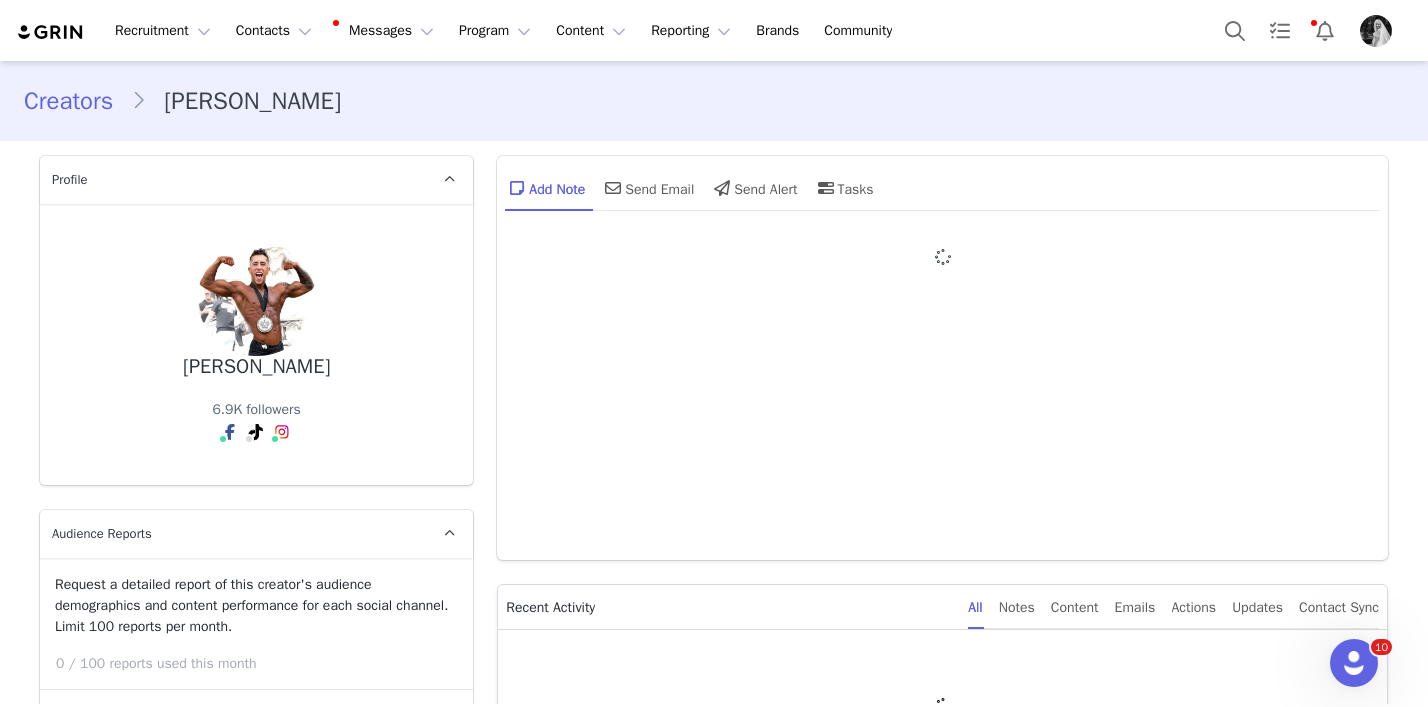 type on "+1 ([GEOGRAPHIC_DATA])" 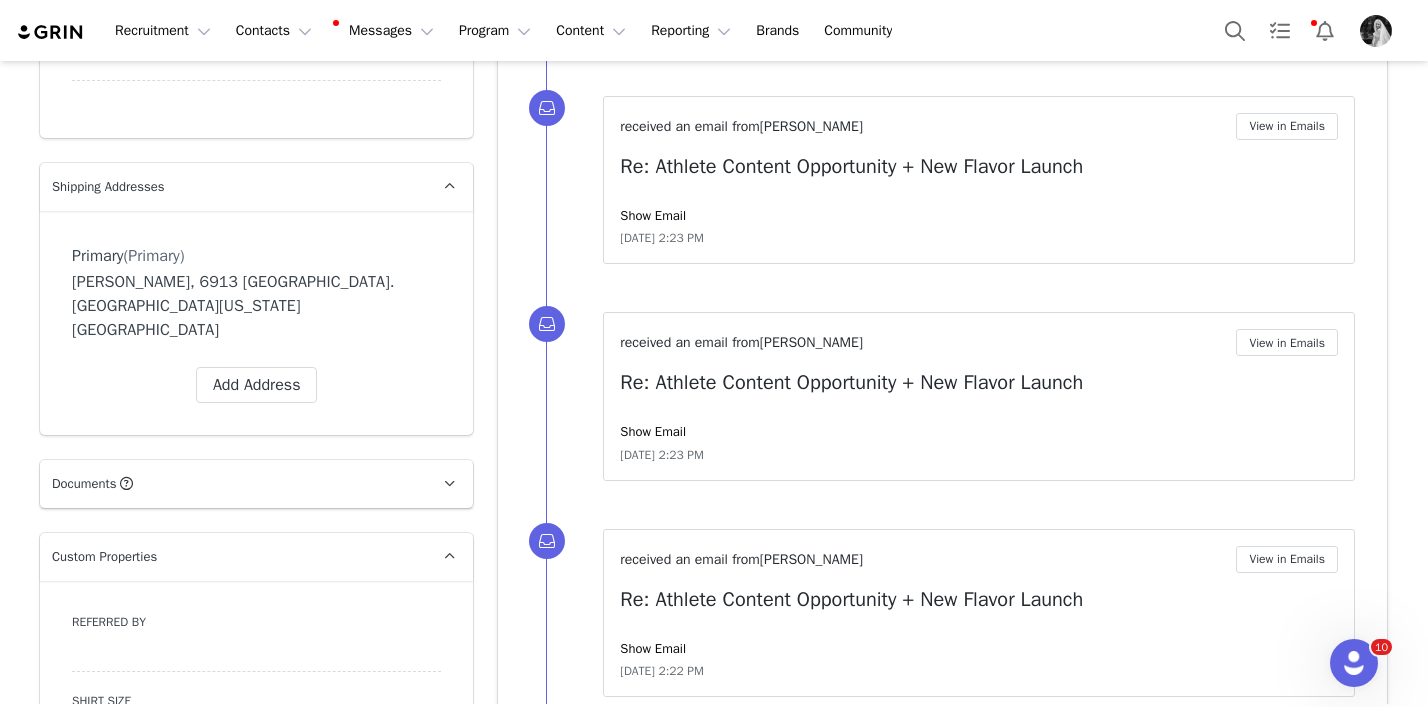 scroll, scrollTop: 2417, scrollLeft: 0, axis: vertical 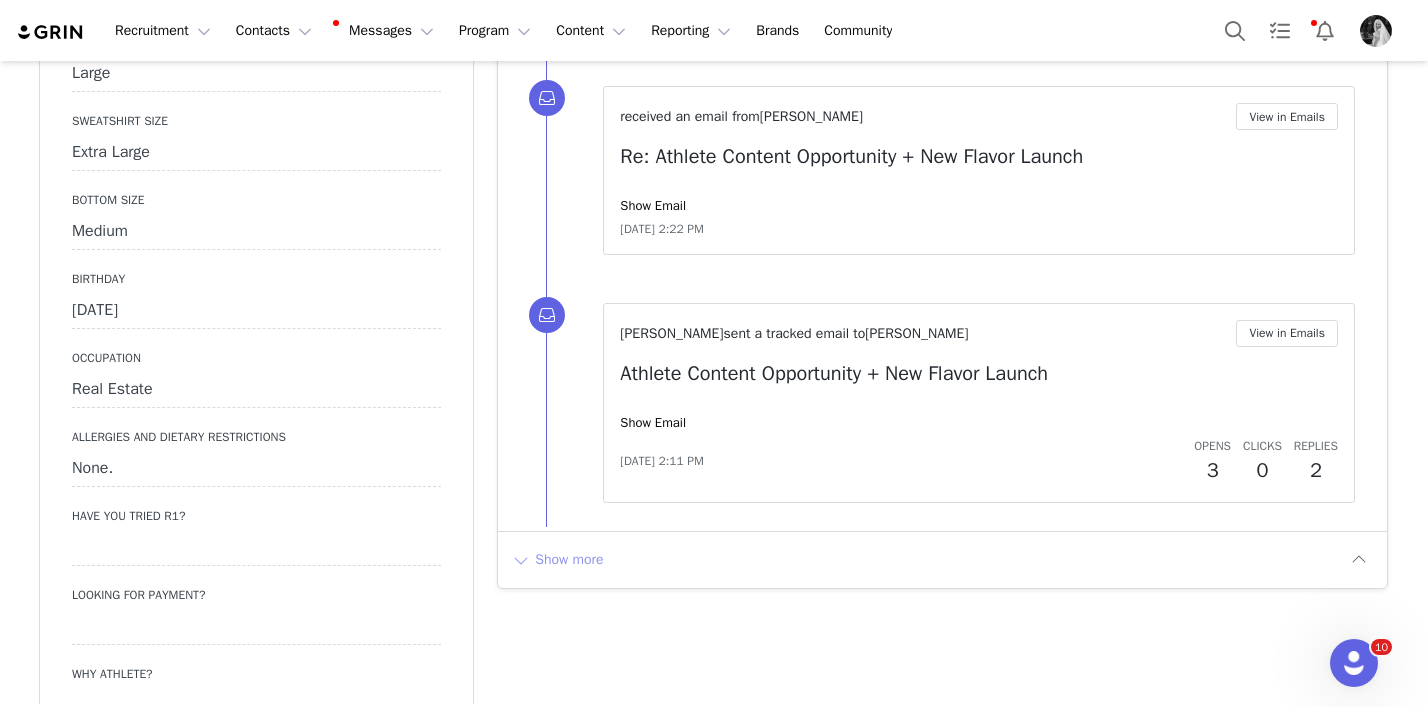 click on "Show more" at bounding box center [557, 560] 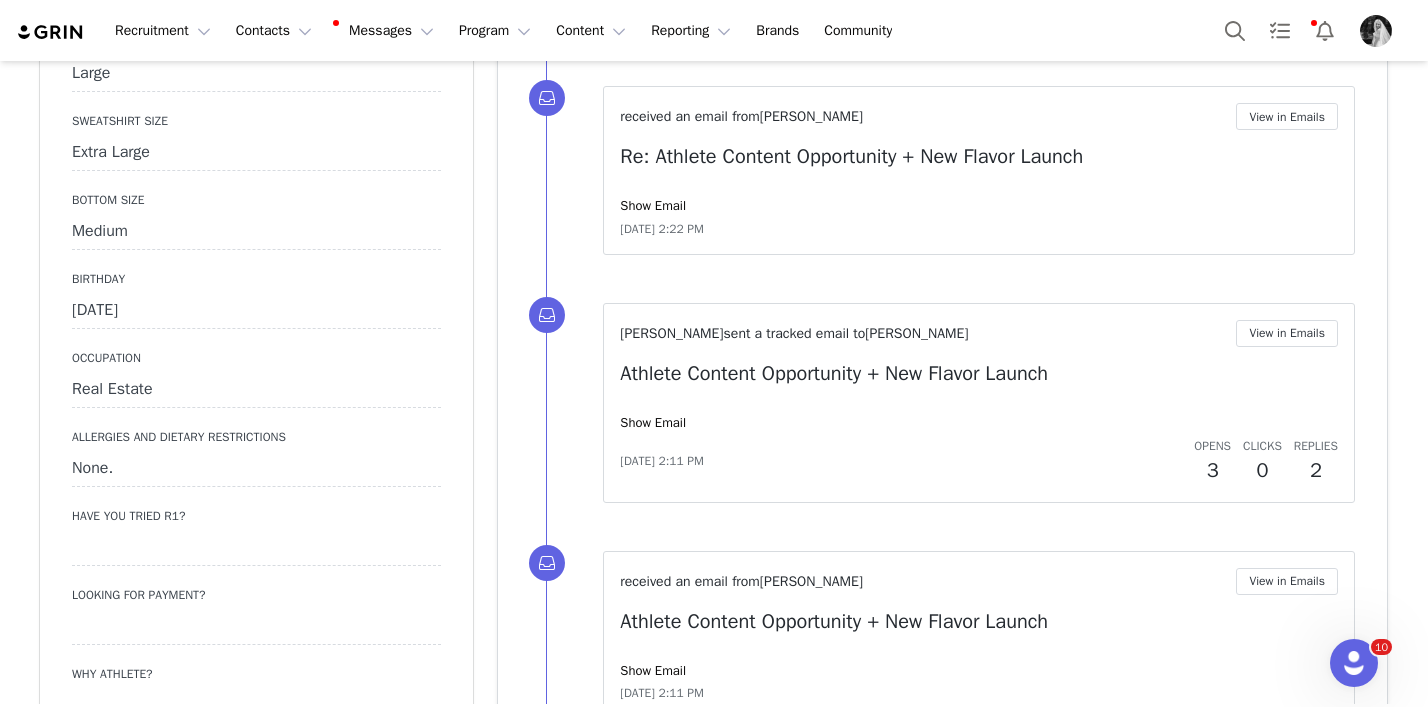 scroll, scrollTop: 3082, scrollLeft: 0, axis: vertical 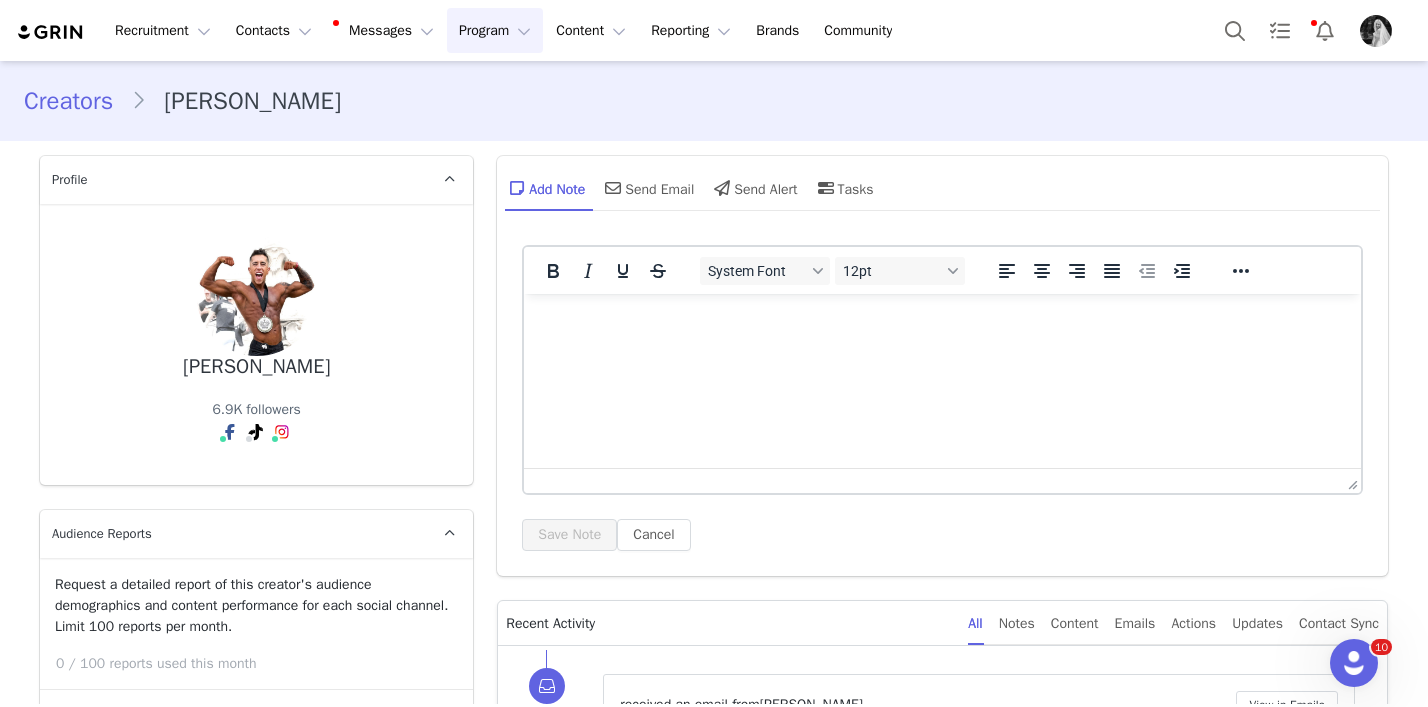 click on "Program Program" at bounding box center (495, 30) 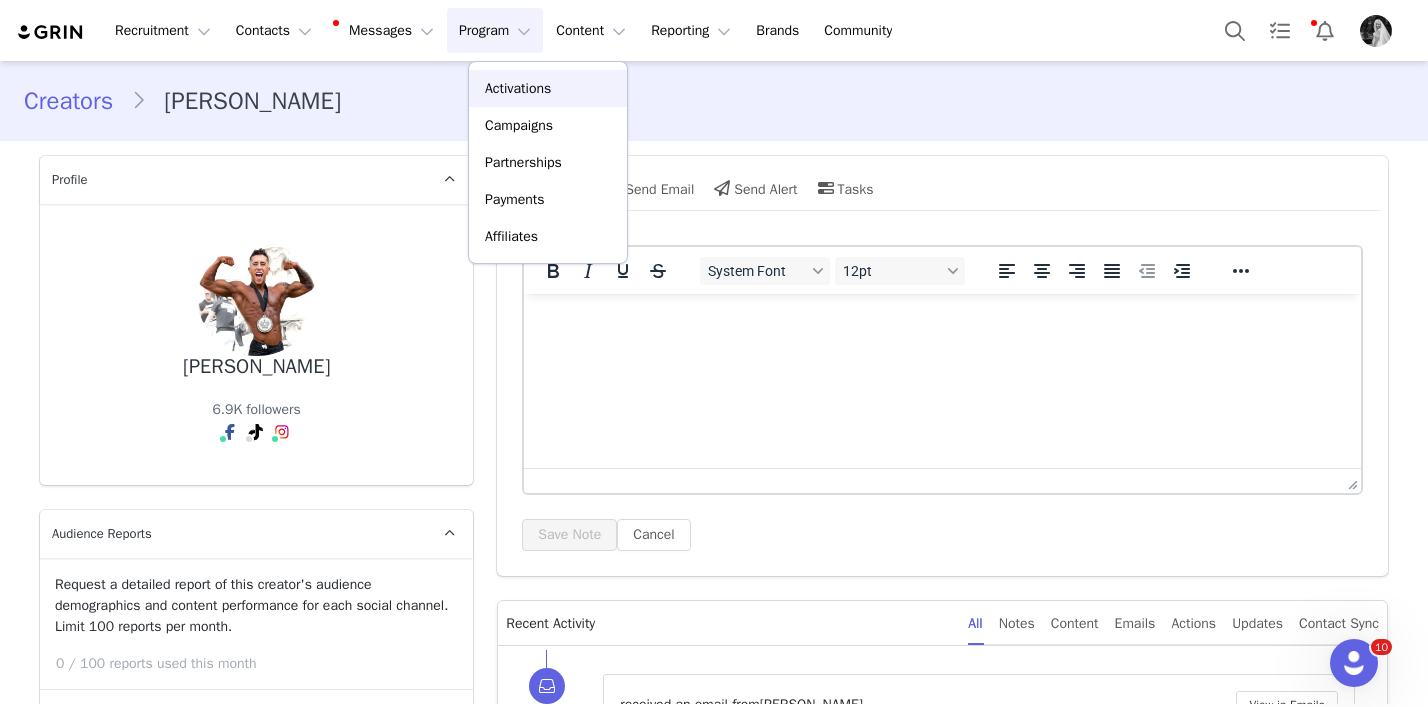 click on "Activations" at bounding box center [518, 88] 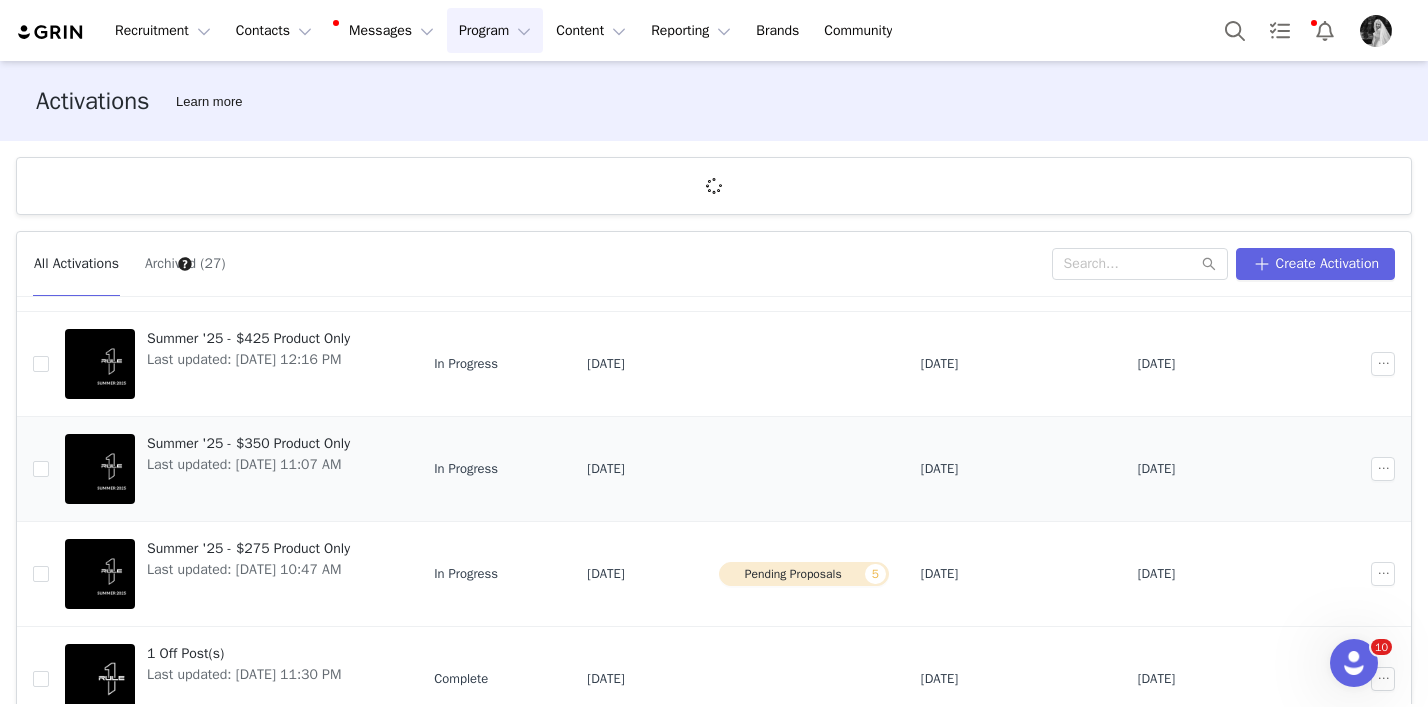 scroll, scrollTop: 166, scrollLeft: 0, axis: vertical 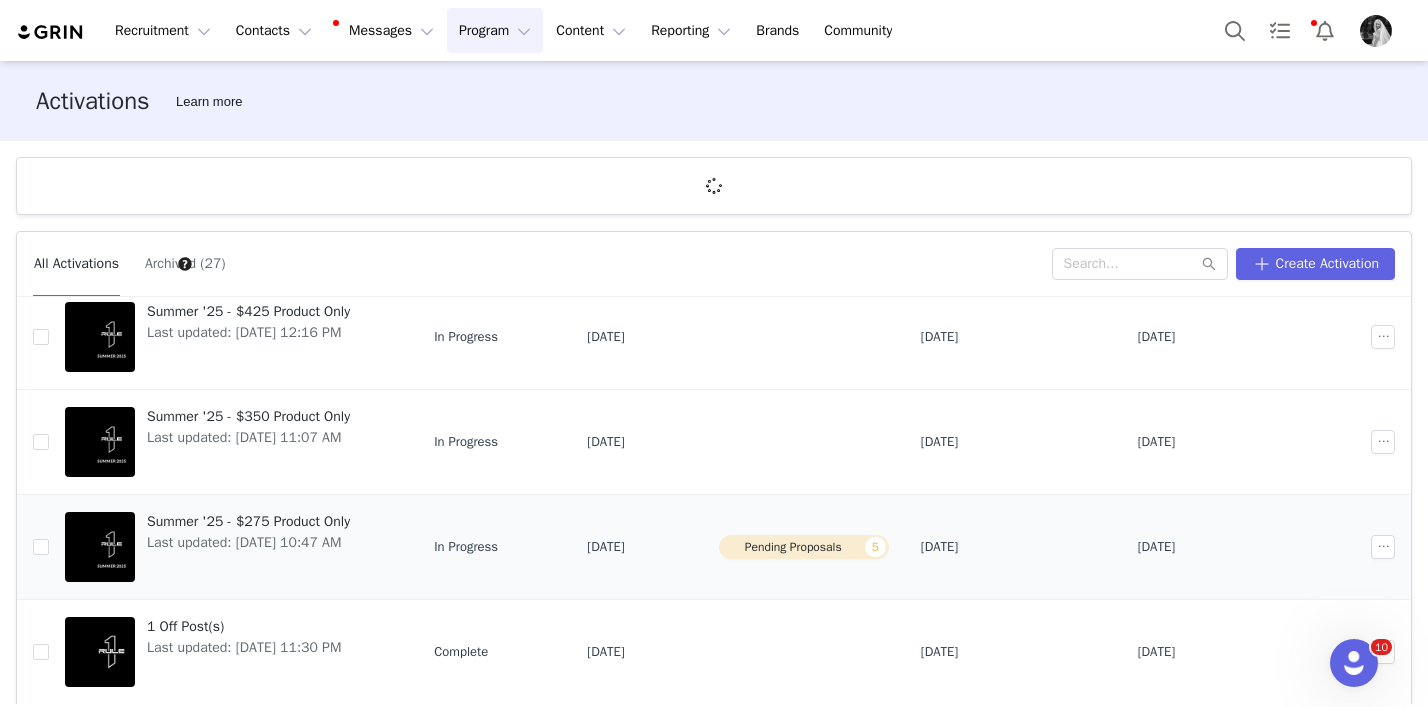 click on "Summer '25 - $275 Product Only" at bounding box center (248, 521) 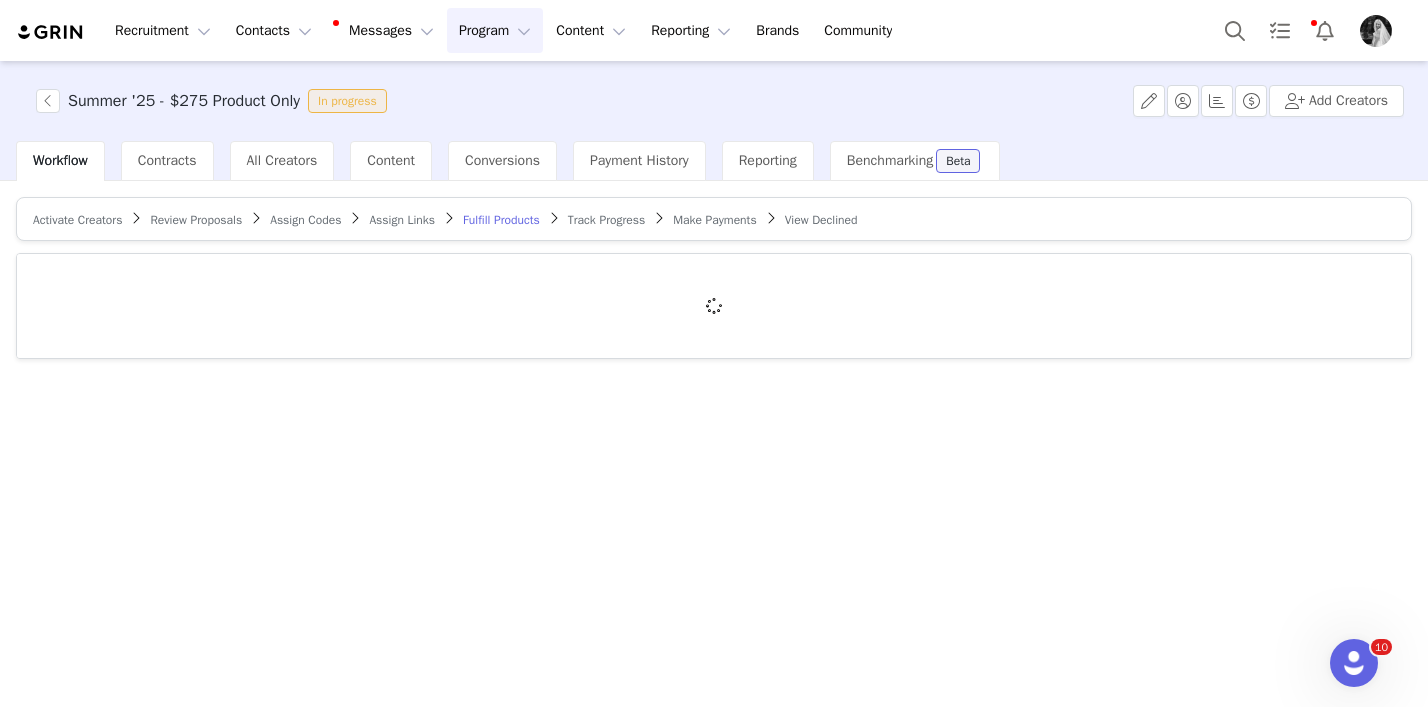 click on "Track Progress" at bounding box center [606, 220] 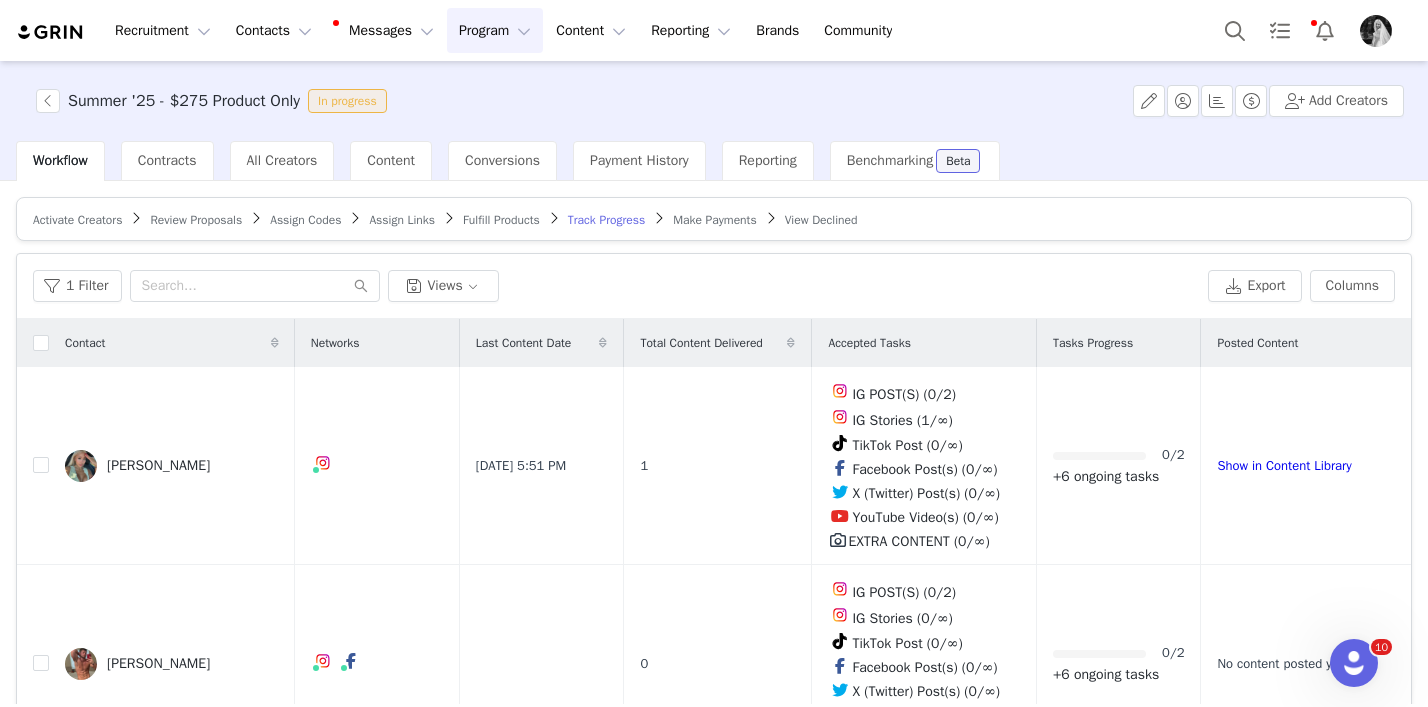 scroll, scrollTop: 1086, scrollLeft: 0, axis: vertical 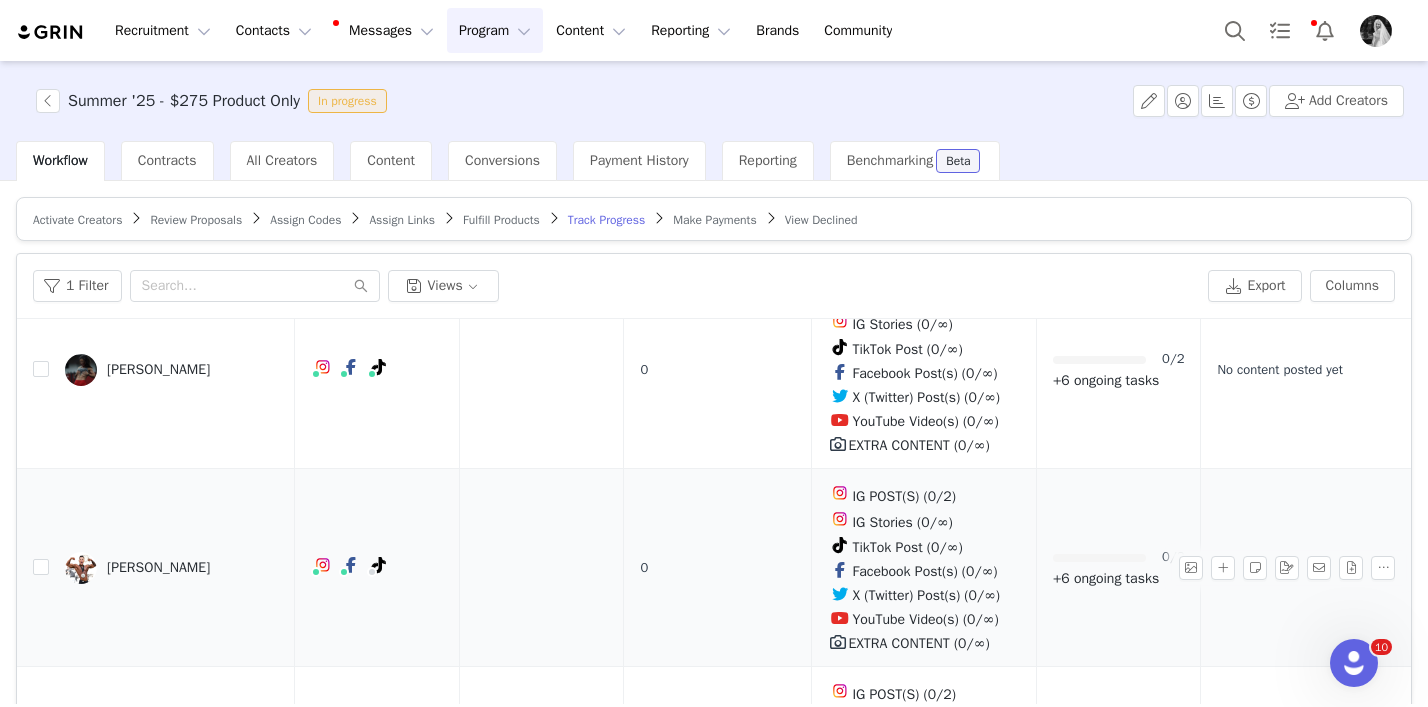 click on "[PERSON_NAME]" at bounding box center (158, 568) 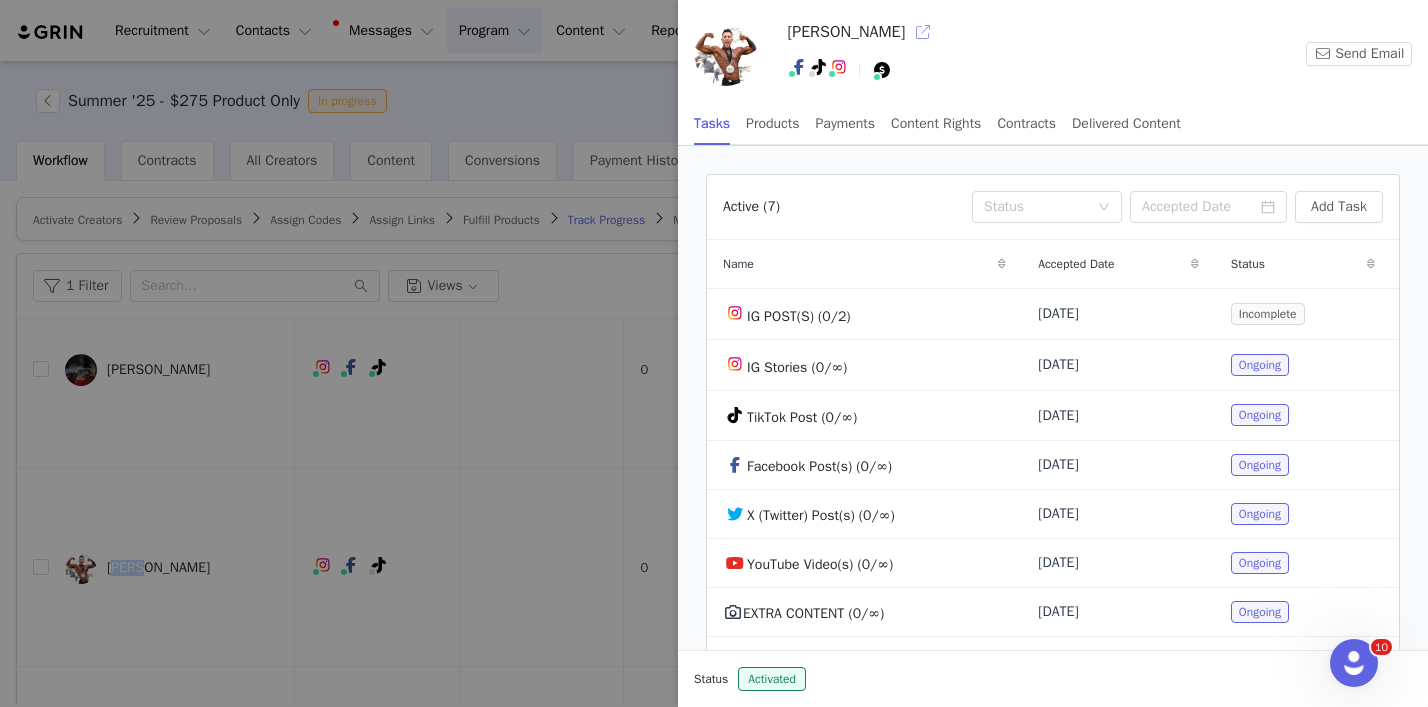 click at bounding box center [923, 32] 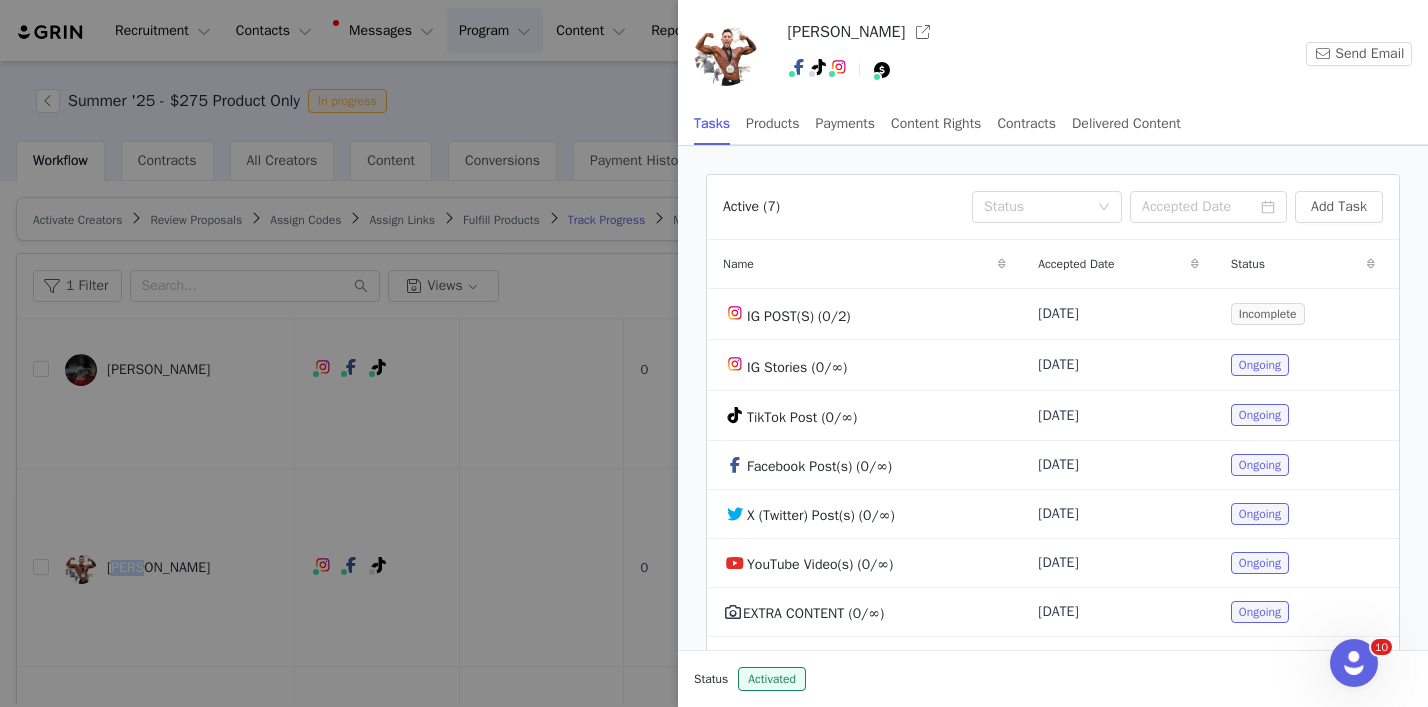 click at bounding box center (714, 353) 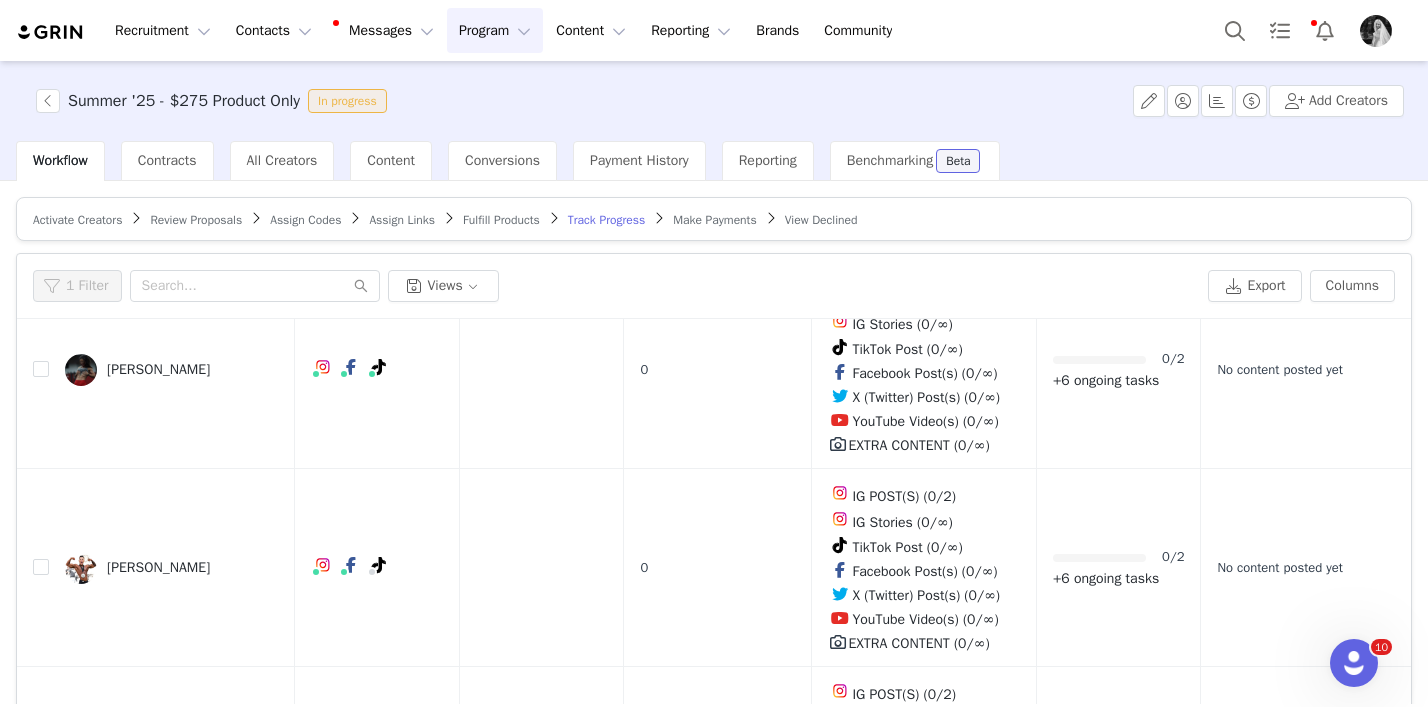 scroll, scrollTop: 0, scrollLeft: 0, axis: both 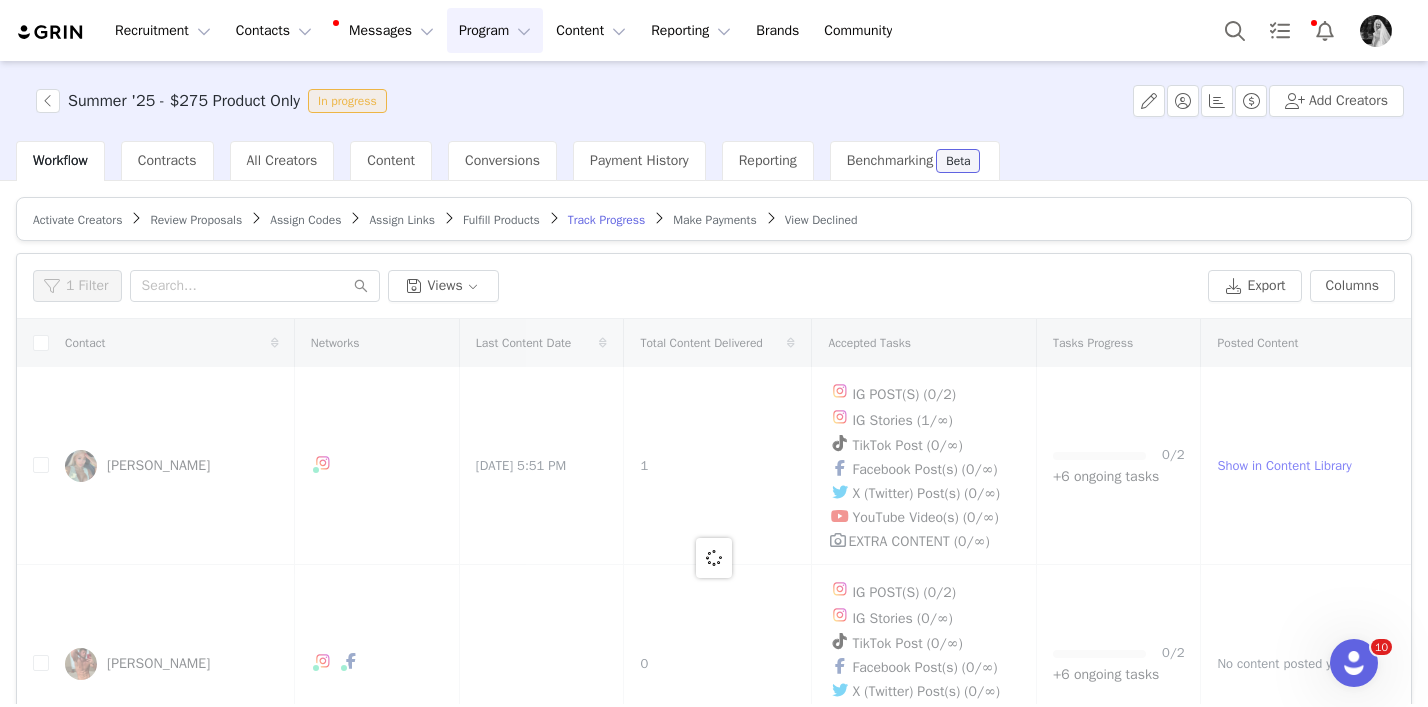 click on "Program Program" at bounding box center [495, 30] 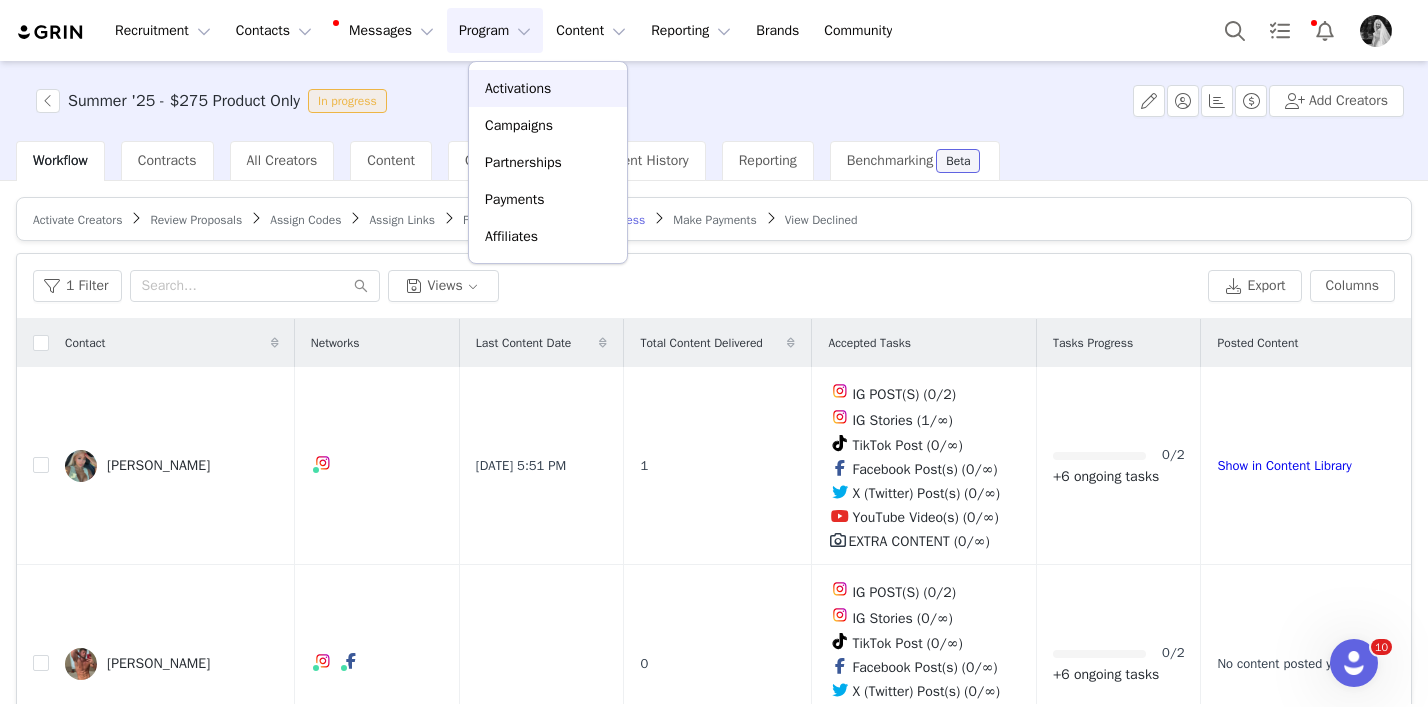 click on "Activations" at bounding box center (518, 88) 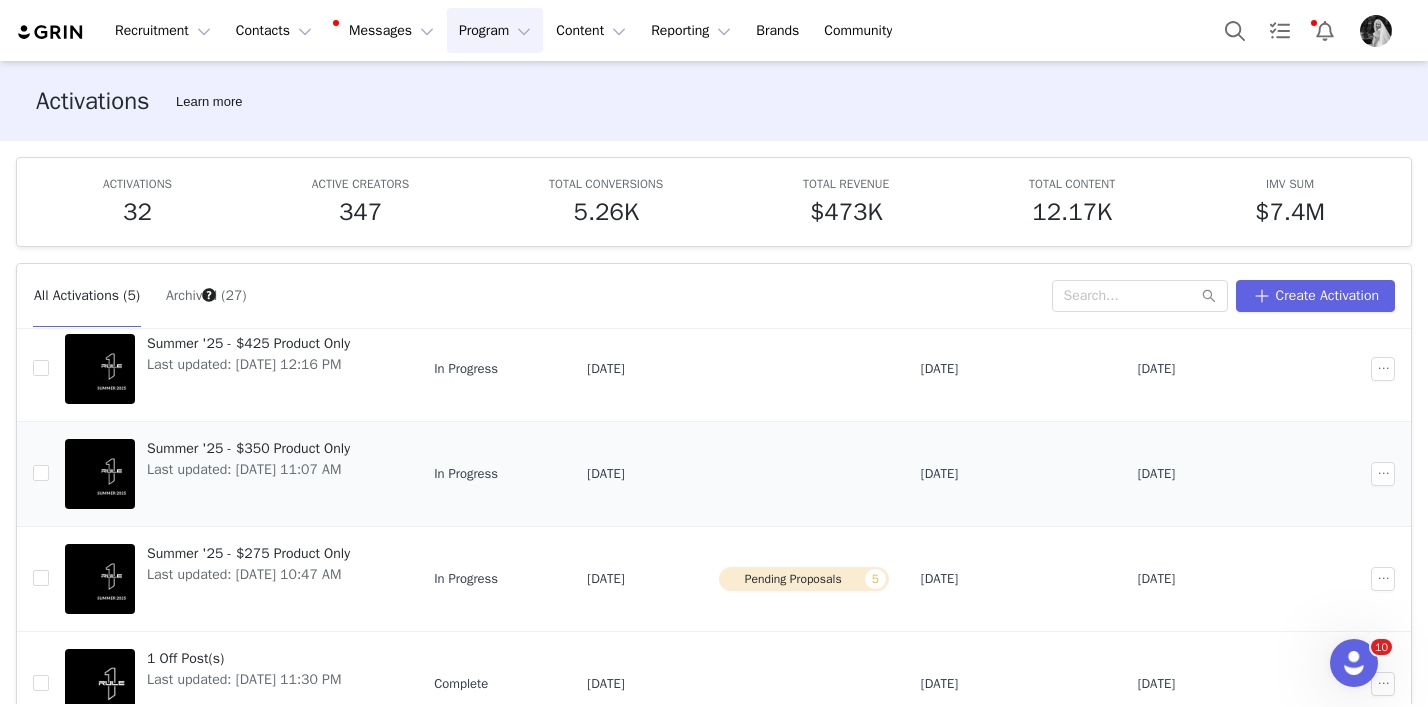 scroll, scrollTop: 0, scrollLeft: 0, axis: both 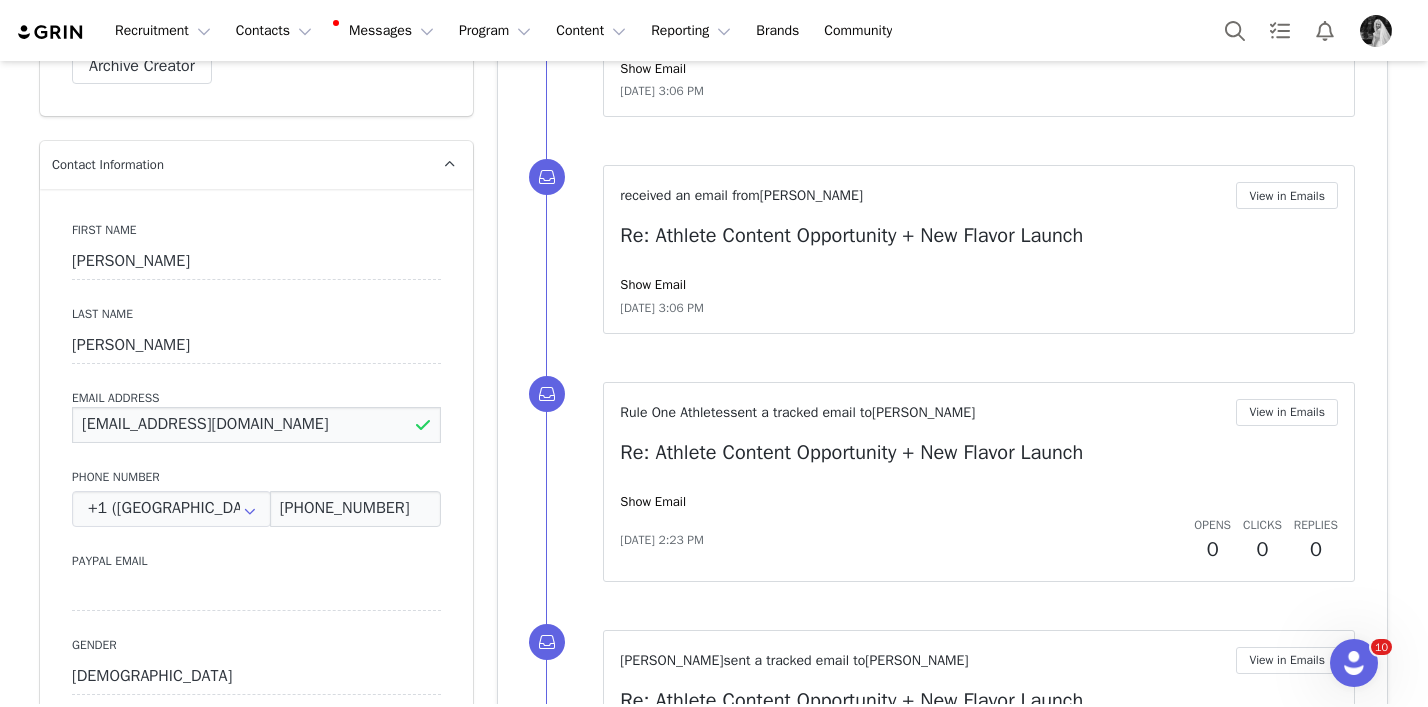 click on "[EMAIL_ADDRESS][DOMAIN_NAME]" at bounding box center (256, 425) 